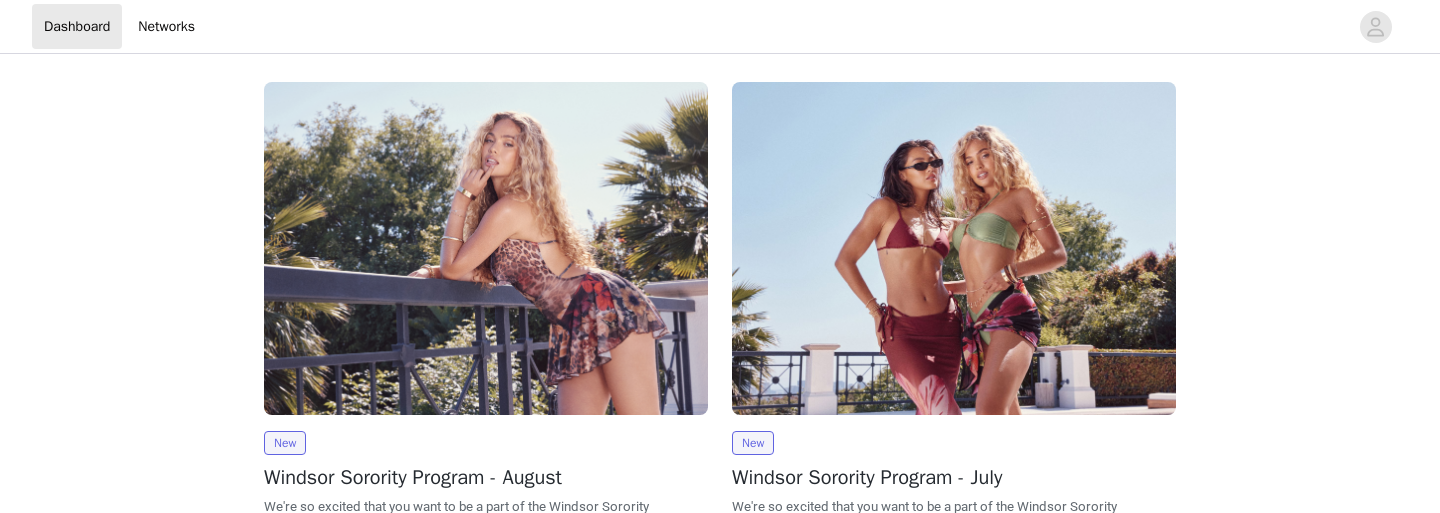 scroll, scrollTop: 0, scrollLeft: 0, axis: both 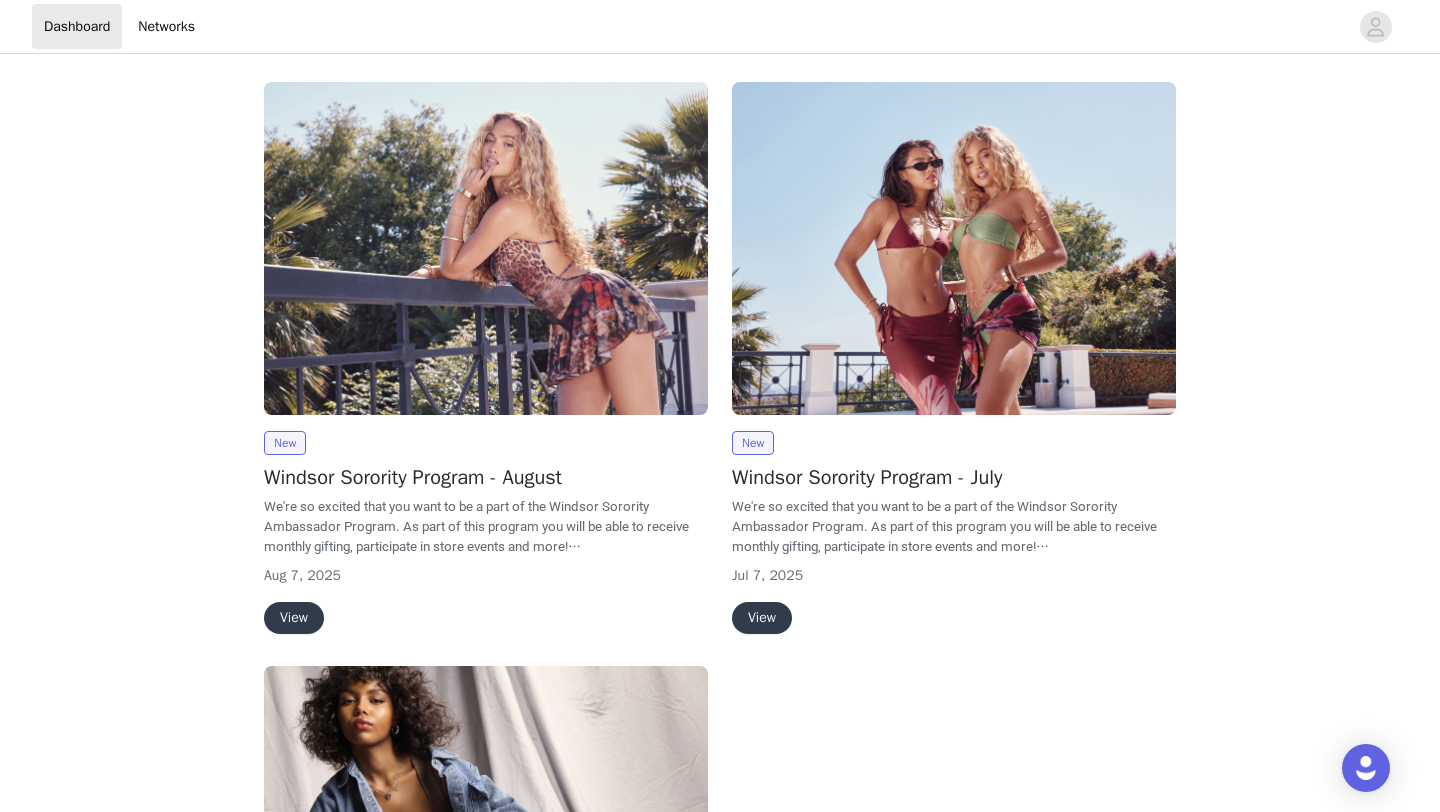 click on "View" at bounding box center (294, 618) 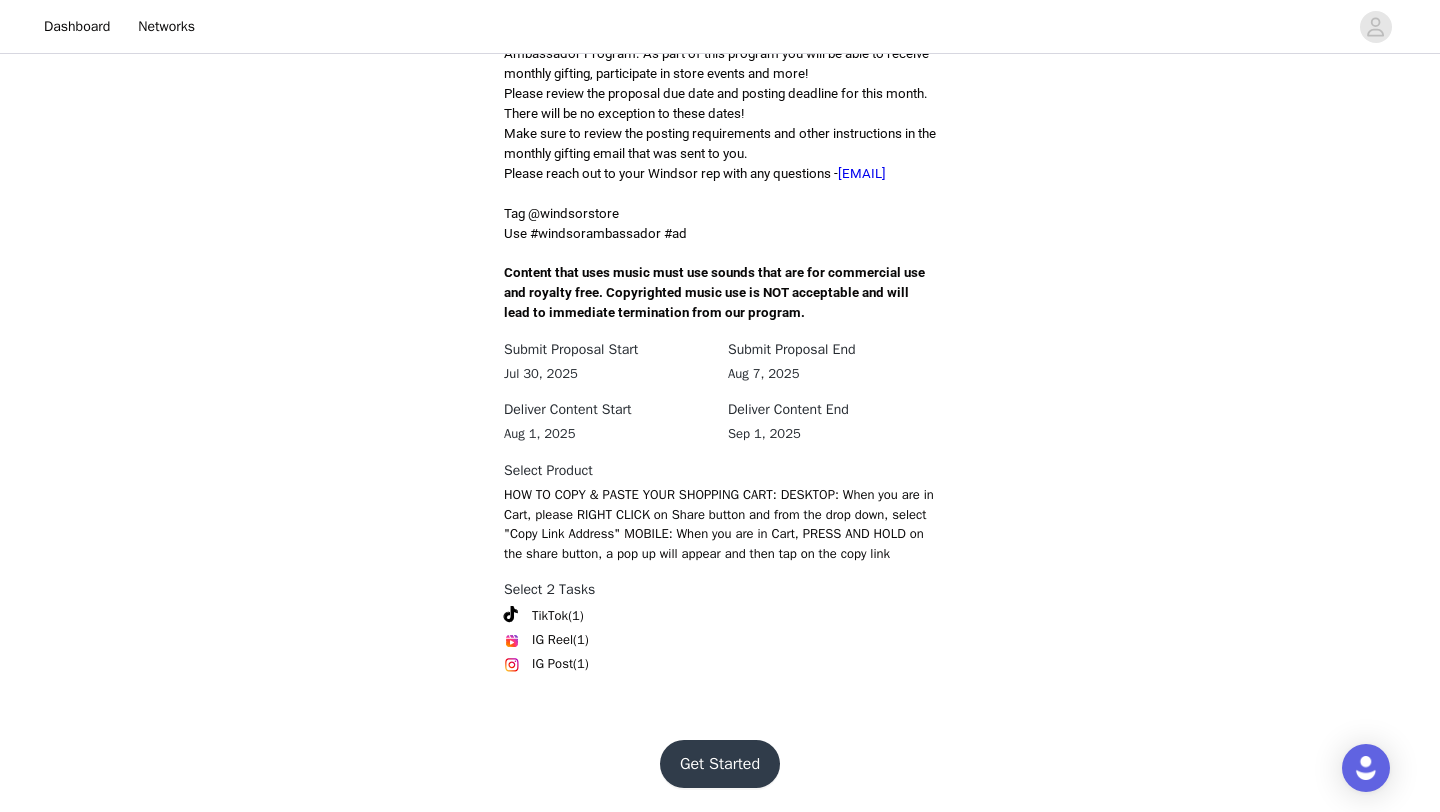 scroll, scrollTop: 568, scrollLeft: 0, axis: vertical 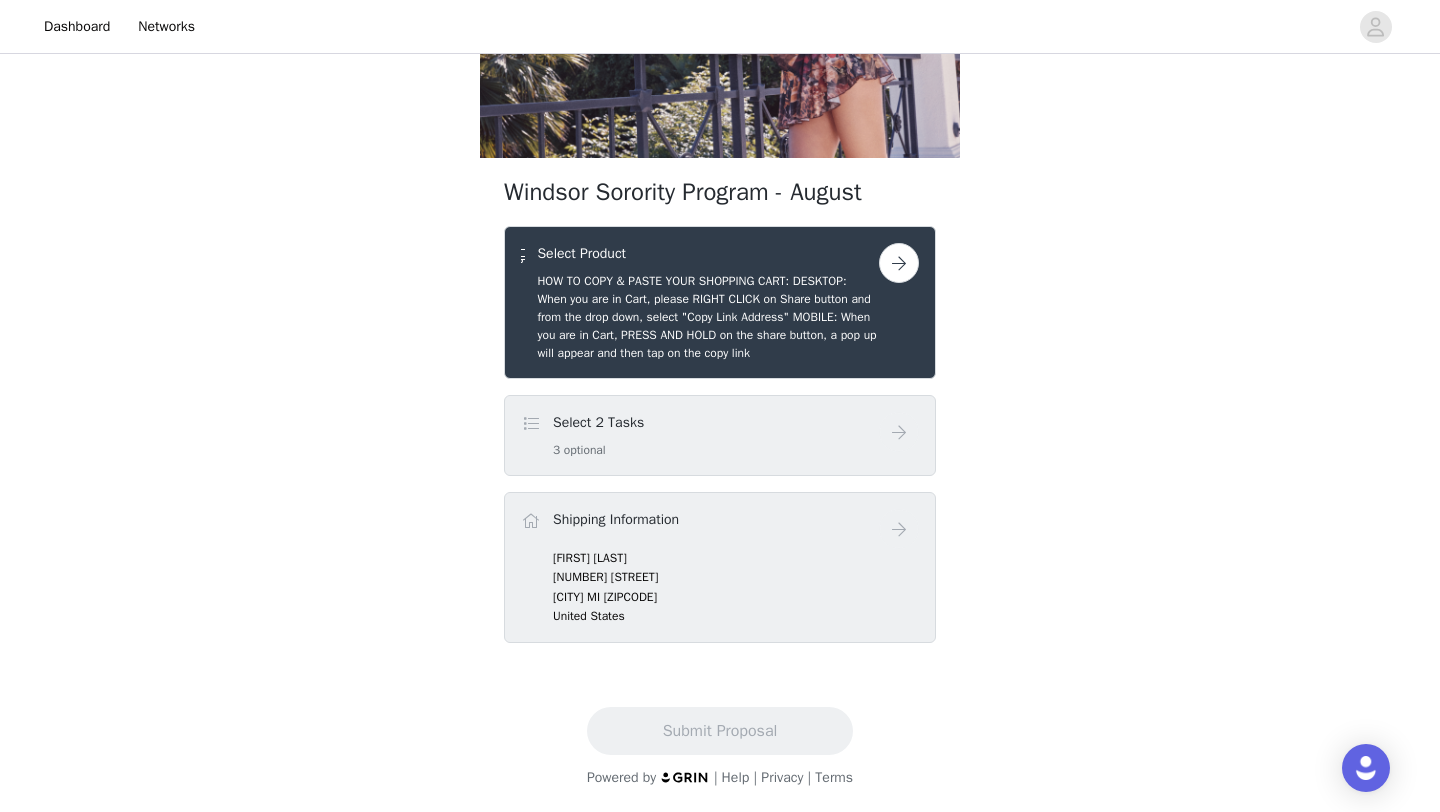 click at bounding box center (899, 263) 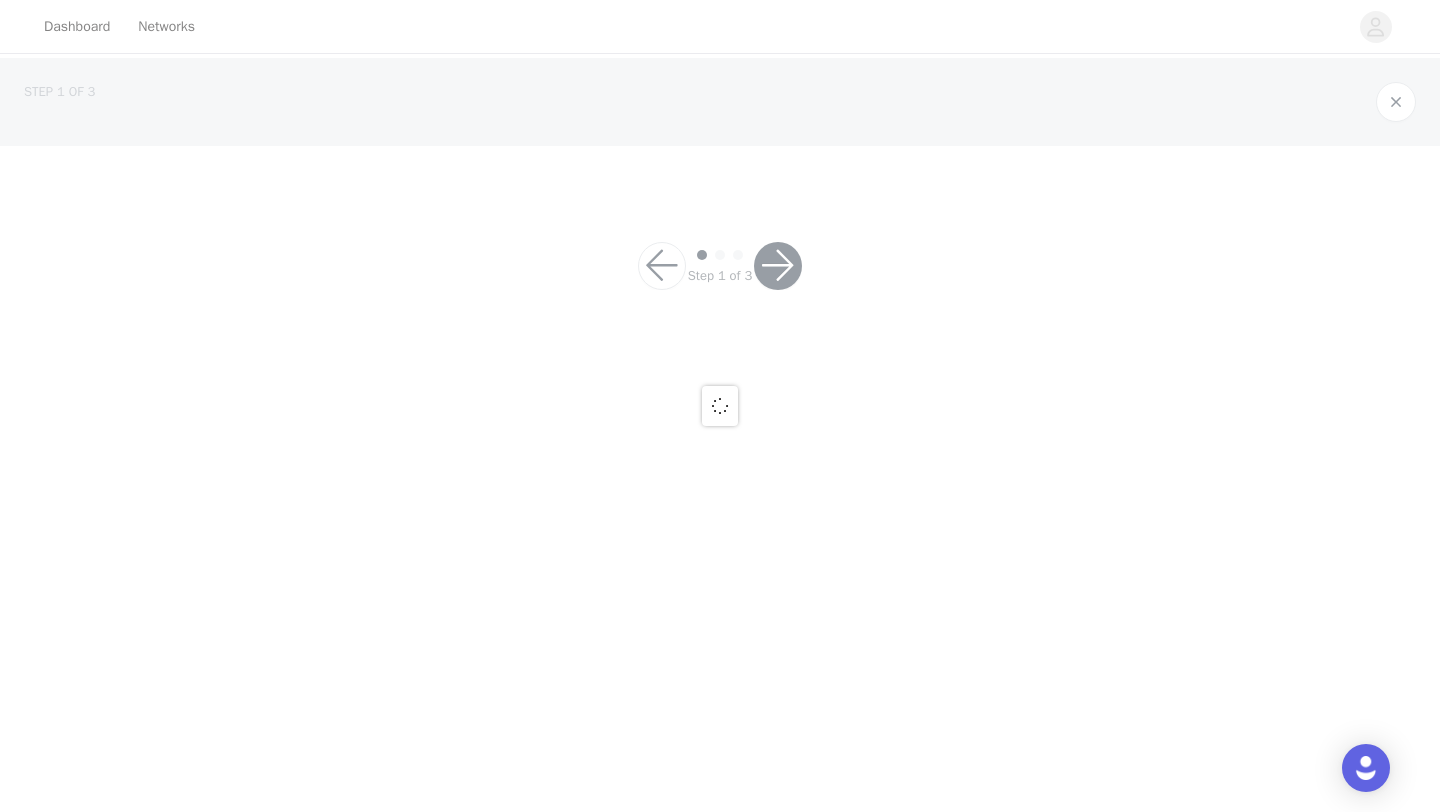 scroll, scrollTop: 0, scrollLeft: 0, axis: both 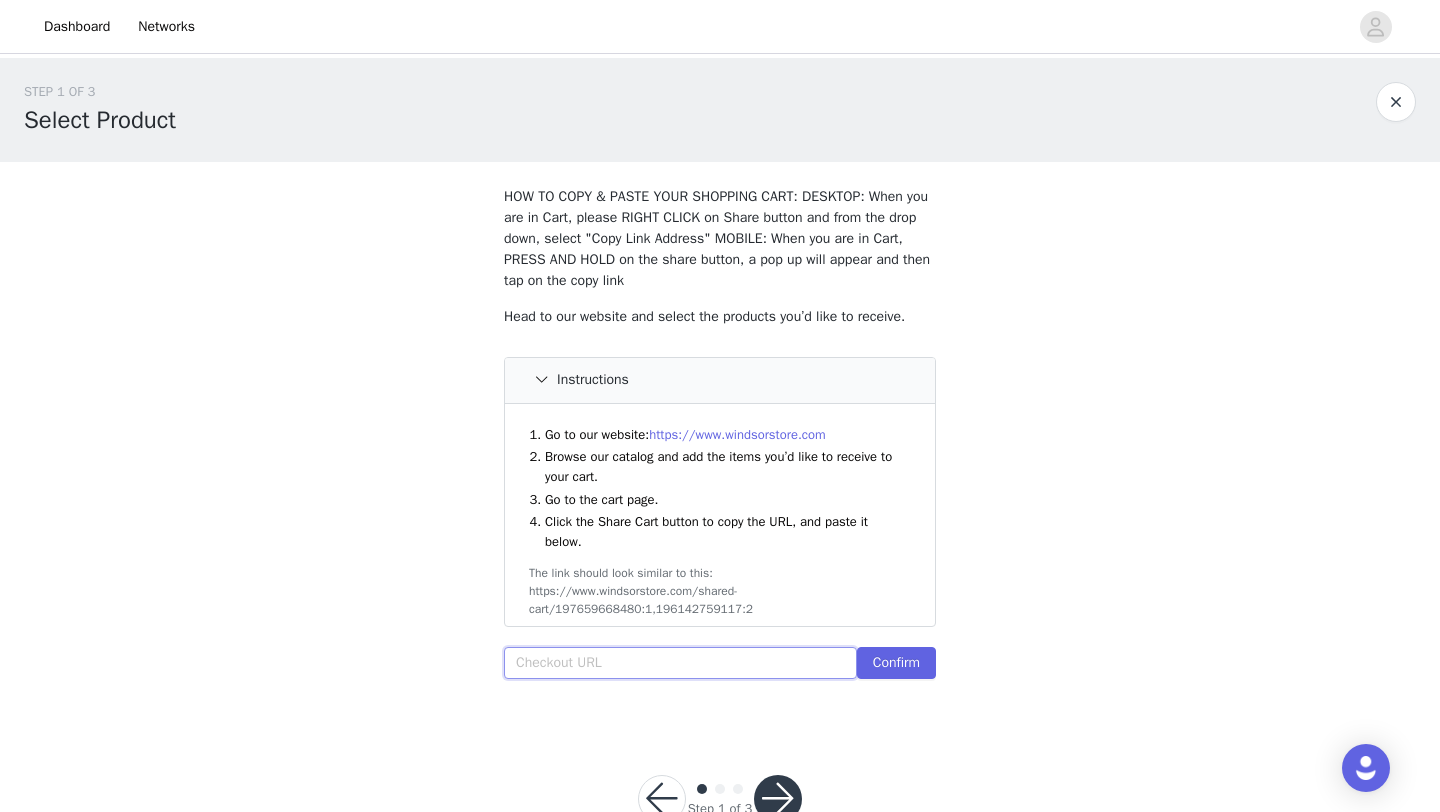click at bounding box center (680, 663) 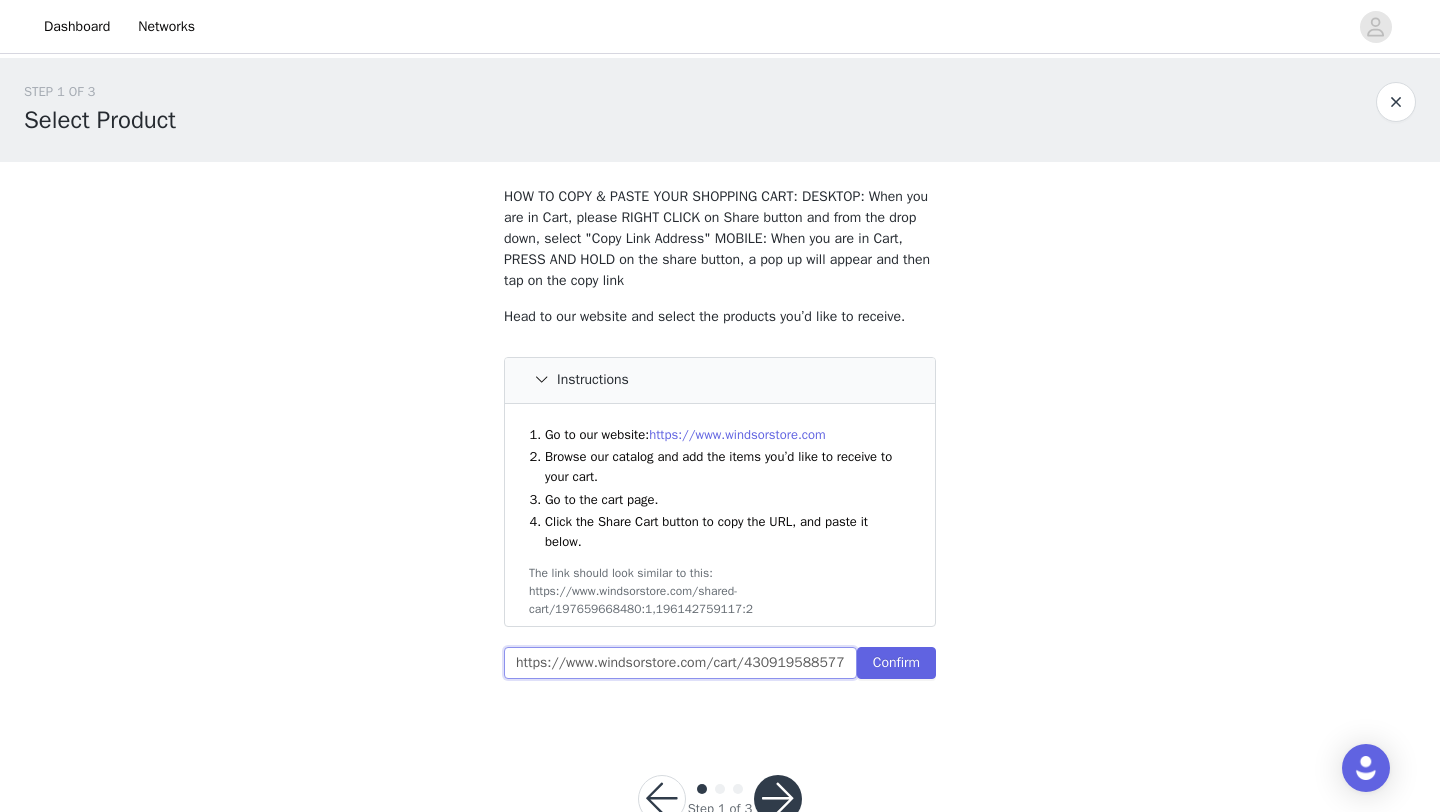 scroll, scrollTop: 0, scrollLeft: 728, axis: horizontal 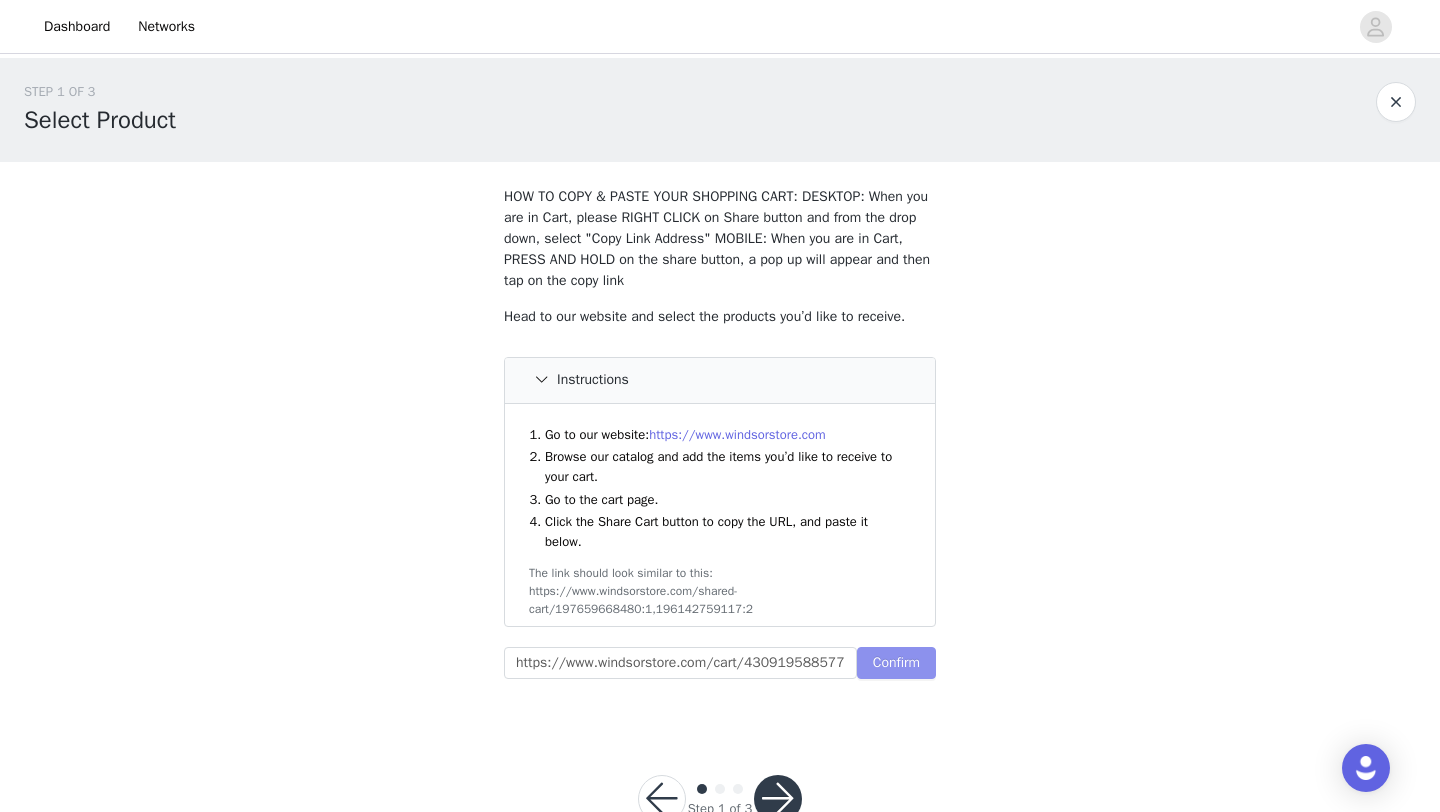 click on "Confirm" at bounding box center [896, 663] 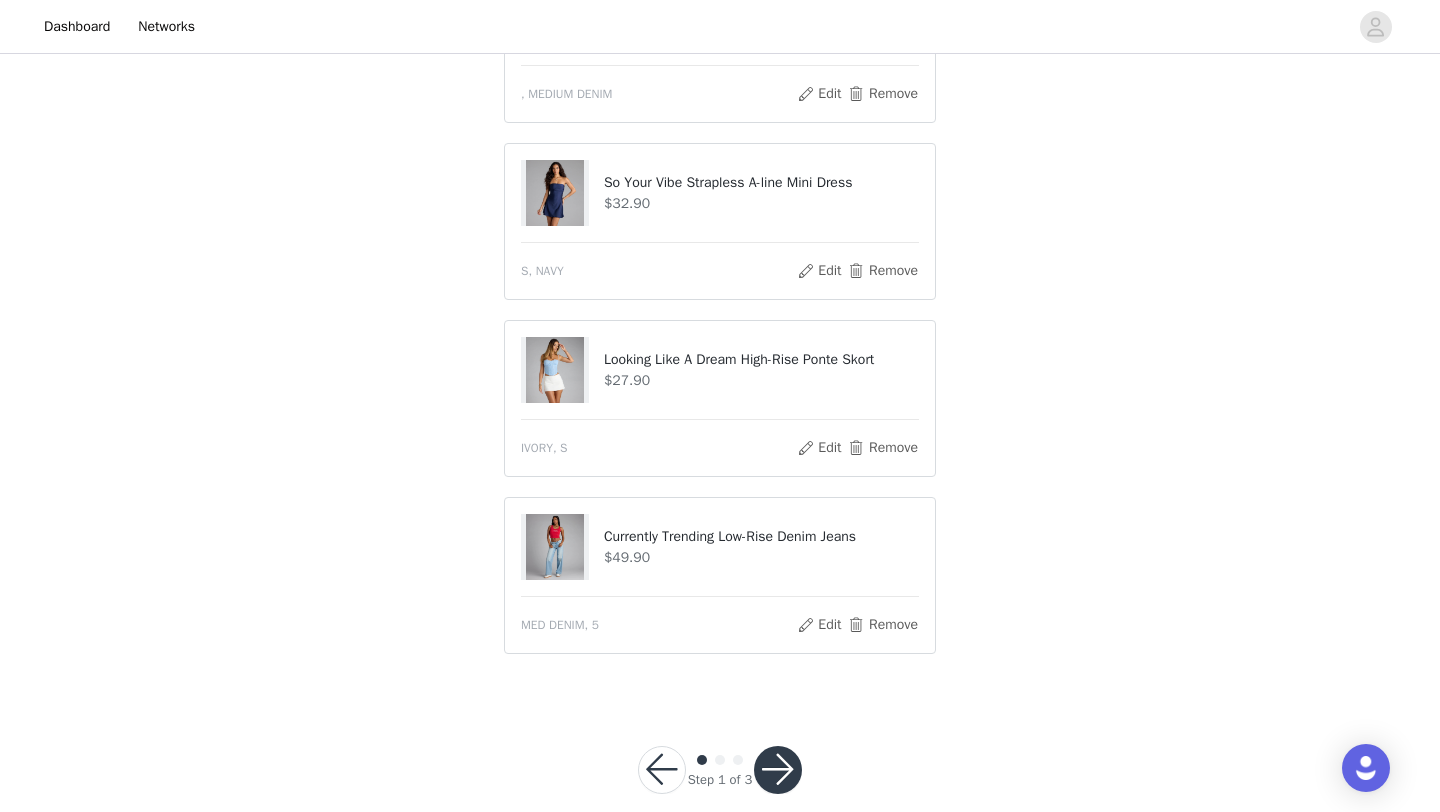 scroll, scrollTop: 1105, scrollLeft: 0, axis: vertical 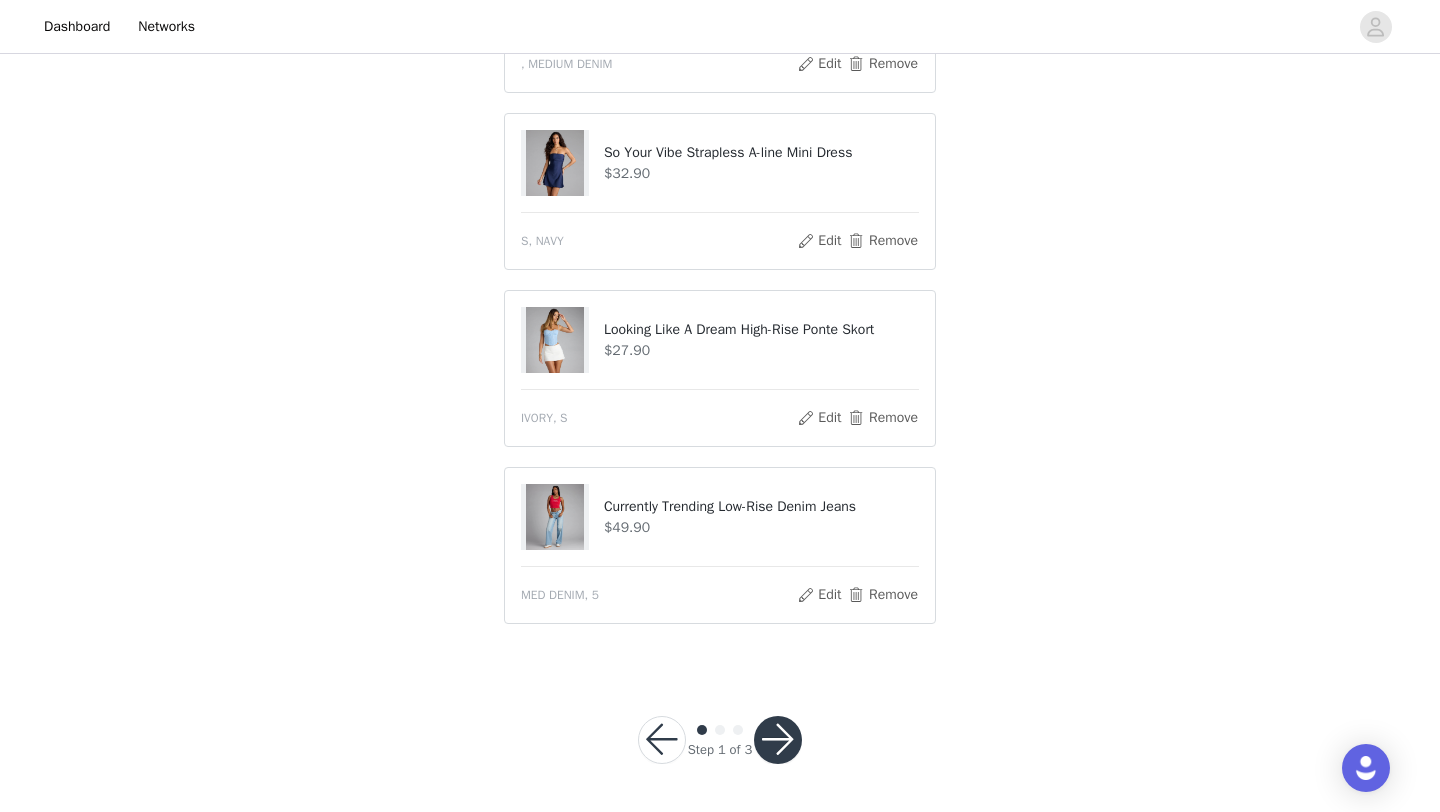 click at bounding box center [778, 740] 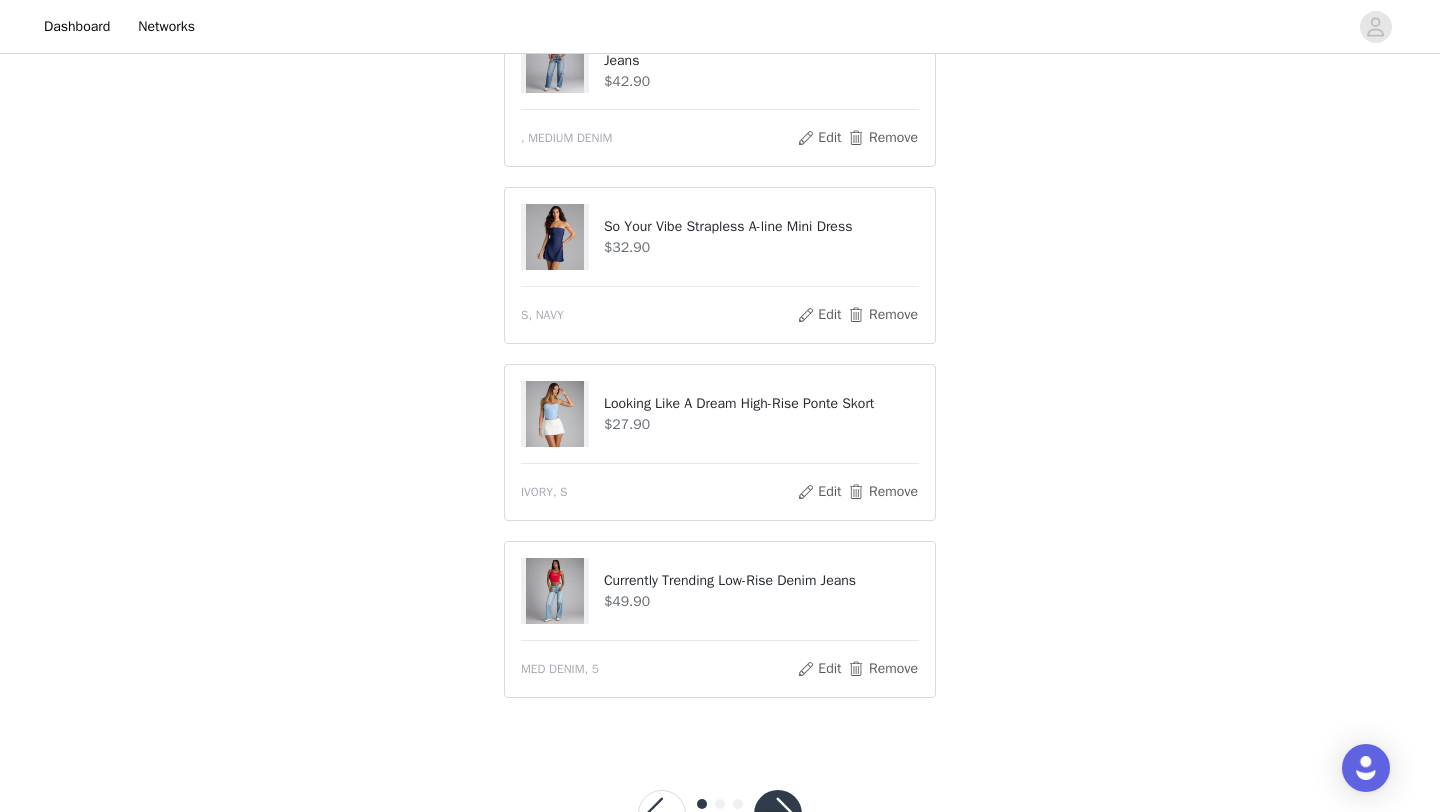 scroll, scrollTop: 1179, scrollLeft: 0, axis: vertical 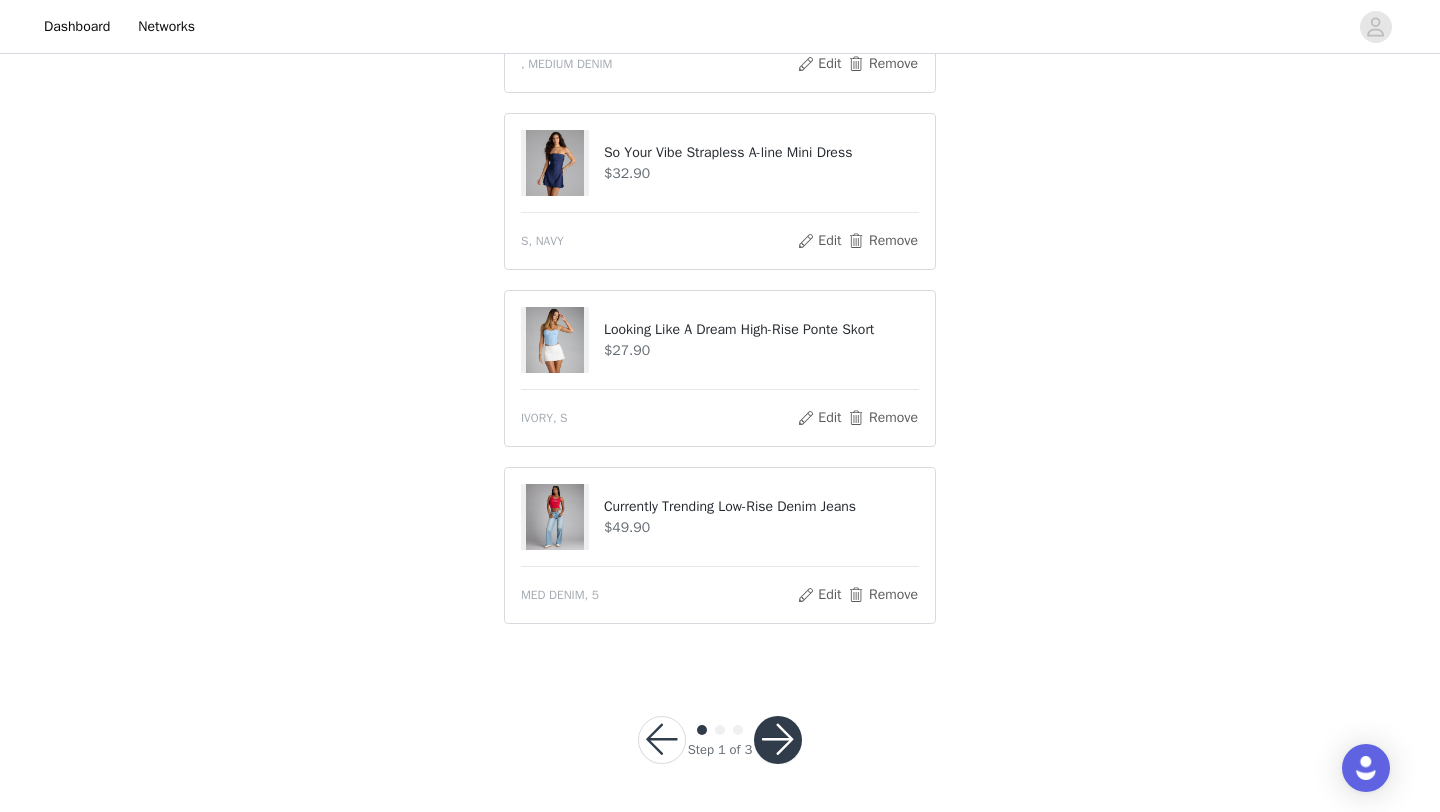 click at bounding box center [778, 740] 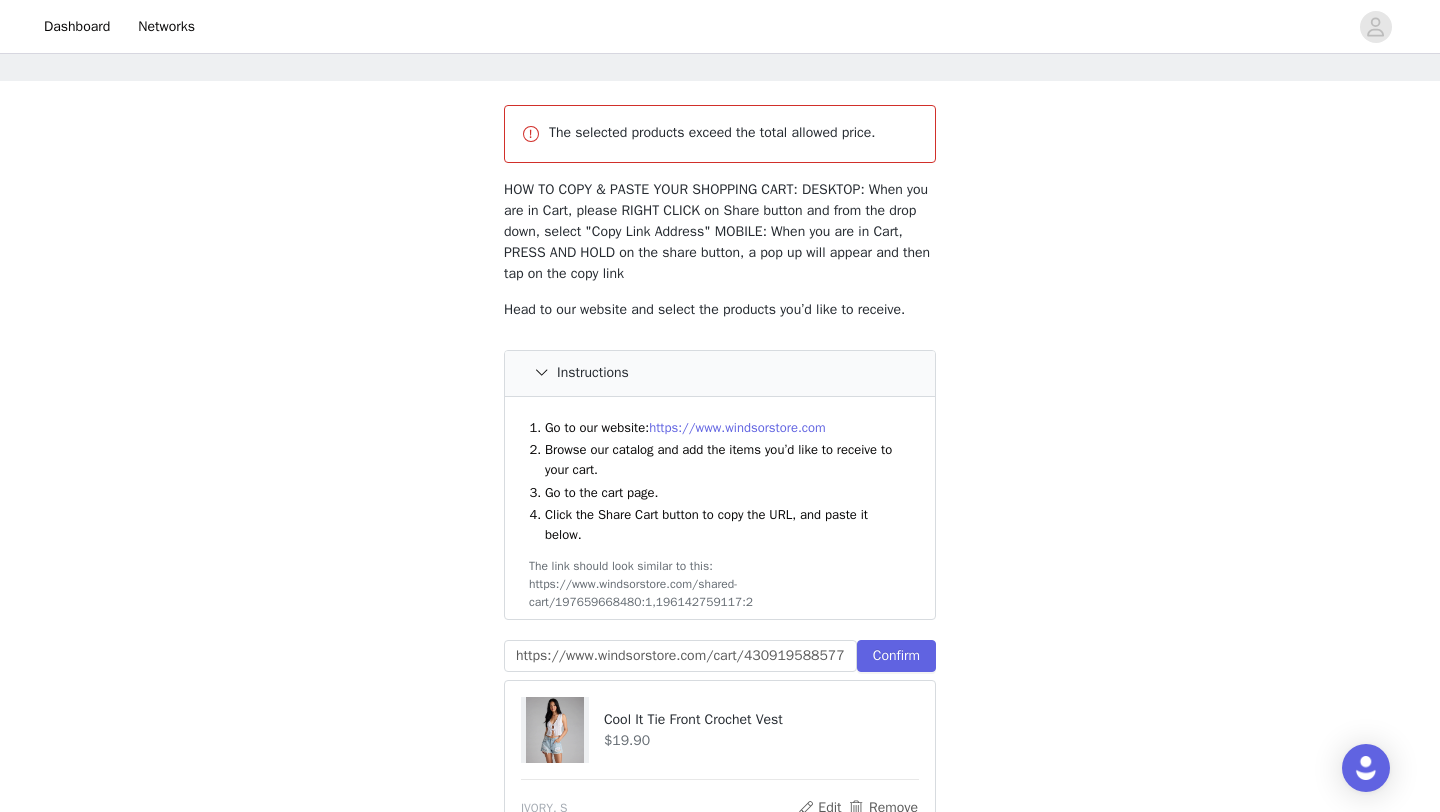 scroll, scrollTop: 100, scrollLeft: 0, axis: vertical 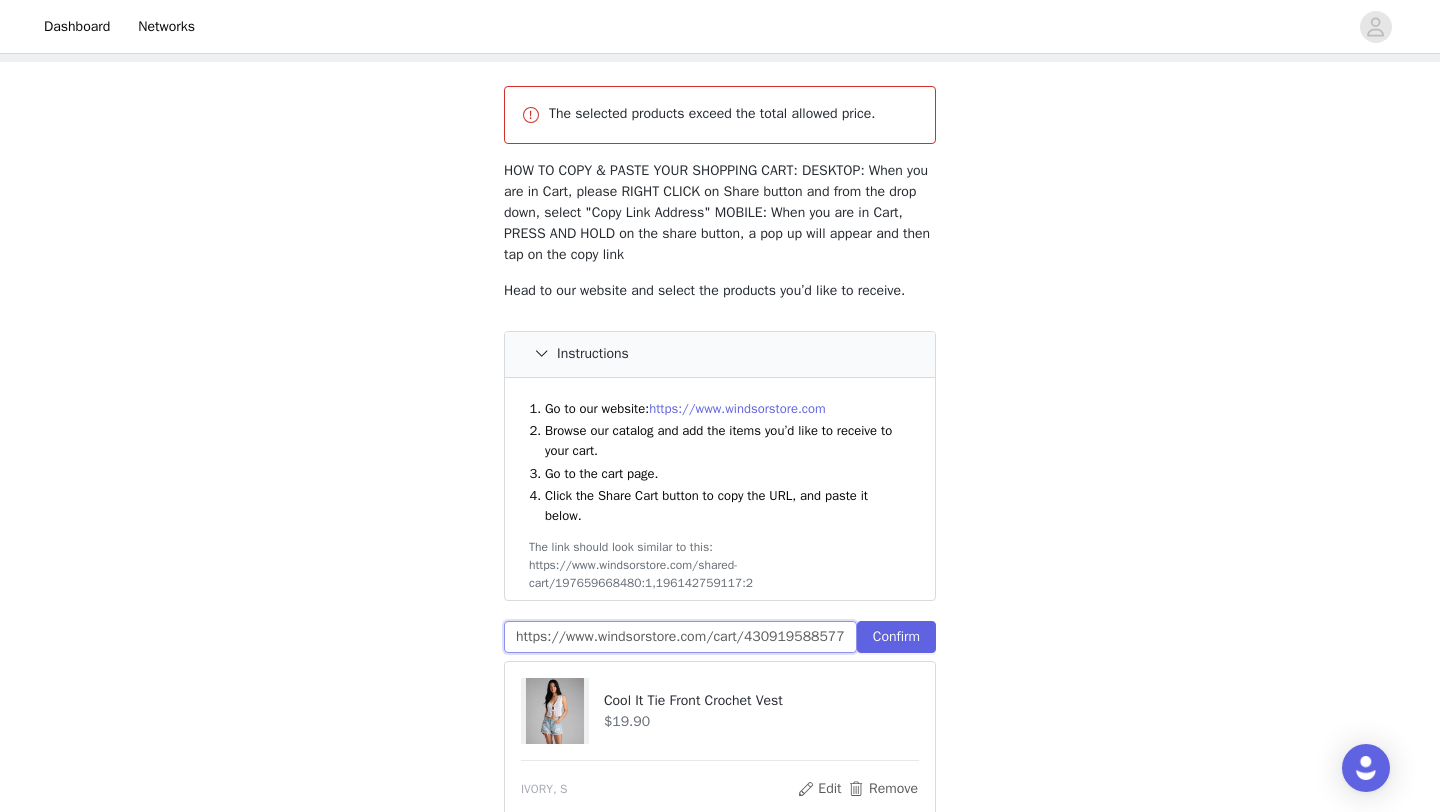 drag, startPoint x: 837, startPoint y: 637, endPoint x: 79, endPoint y: 534, distance: 764.966 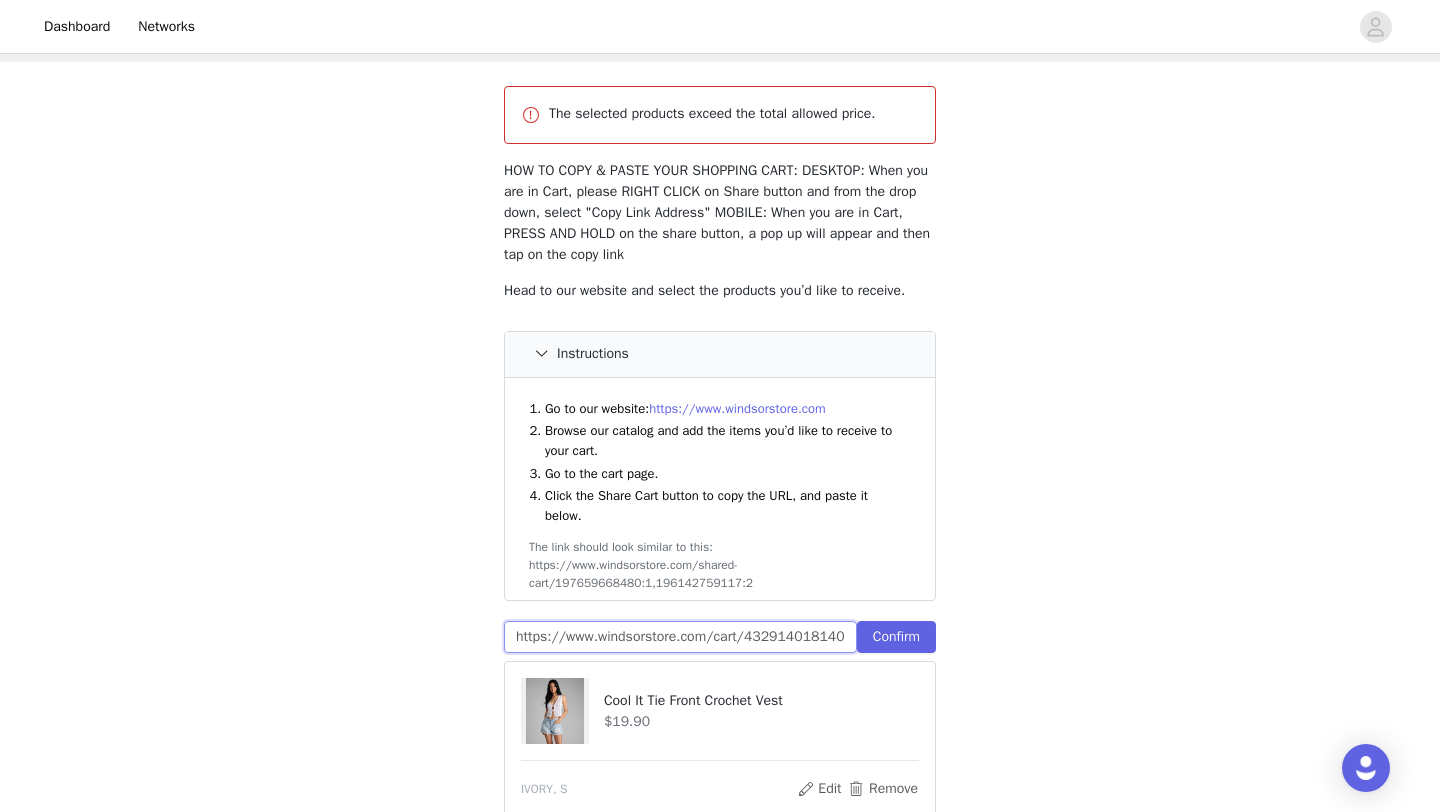 scroll, scrollTop: 0, scrollLeft: 867, axis: horizontal 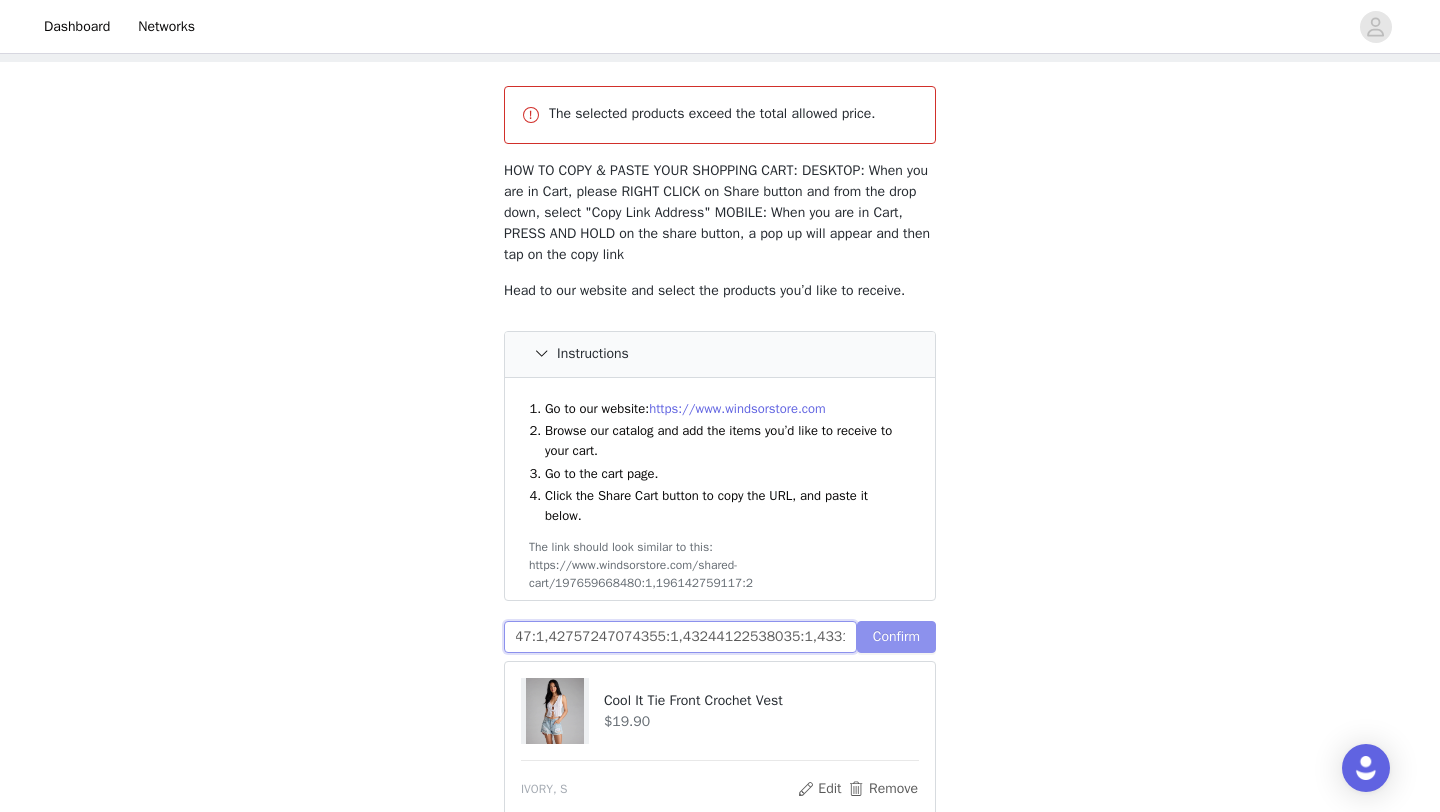 type on "https://www.windsorstore.com/cart/43291401814067:1,43211338874931:1,43091958857779:1,42872401494067:1,42757247074355:1,43244122538035:1,43317639020595:1779:1,42872401494067:1,42728454455347:1,42757247074355:1,43244122538035:1,43317639020595:1" 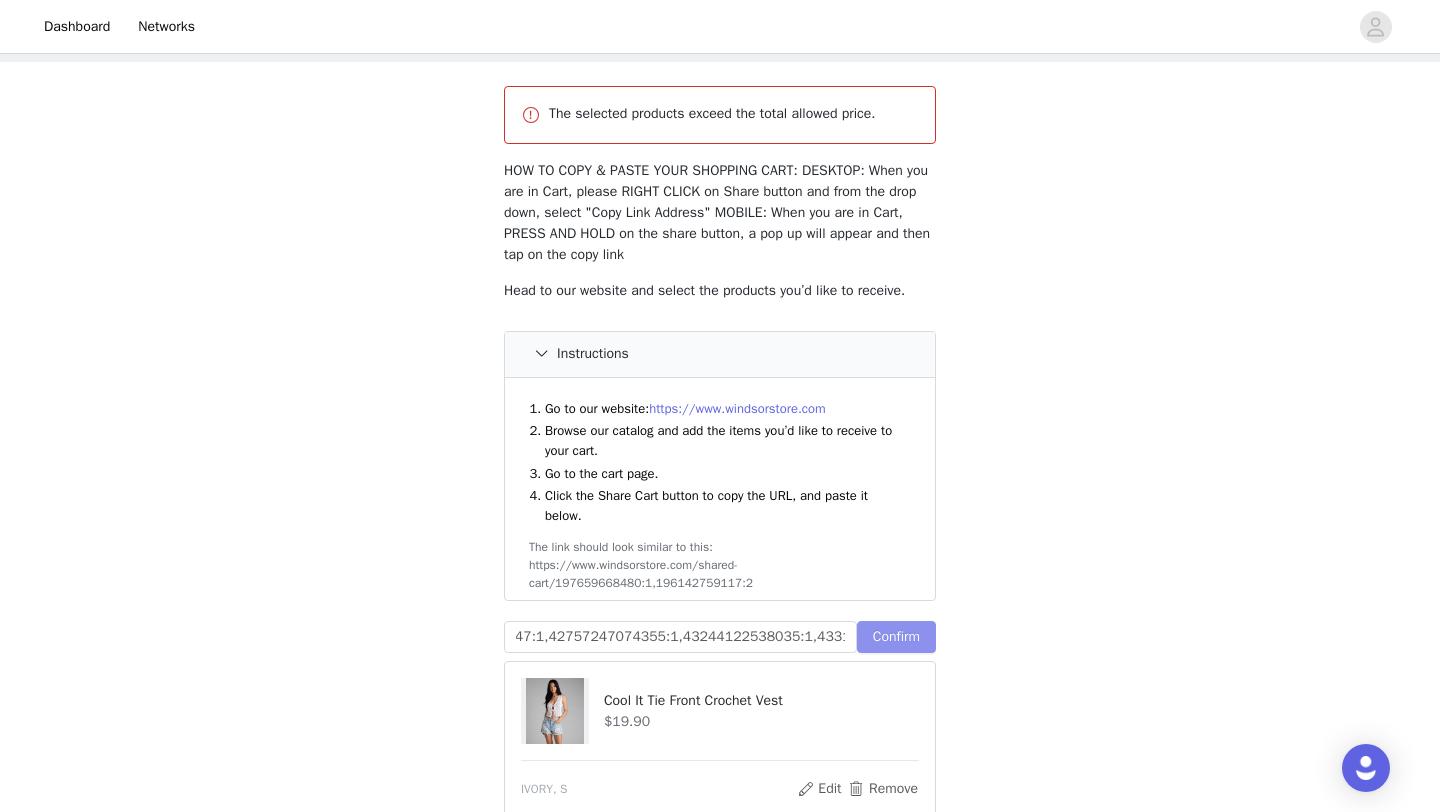 click on "Confirm" at bounding box center [896, 637] 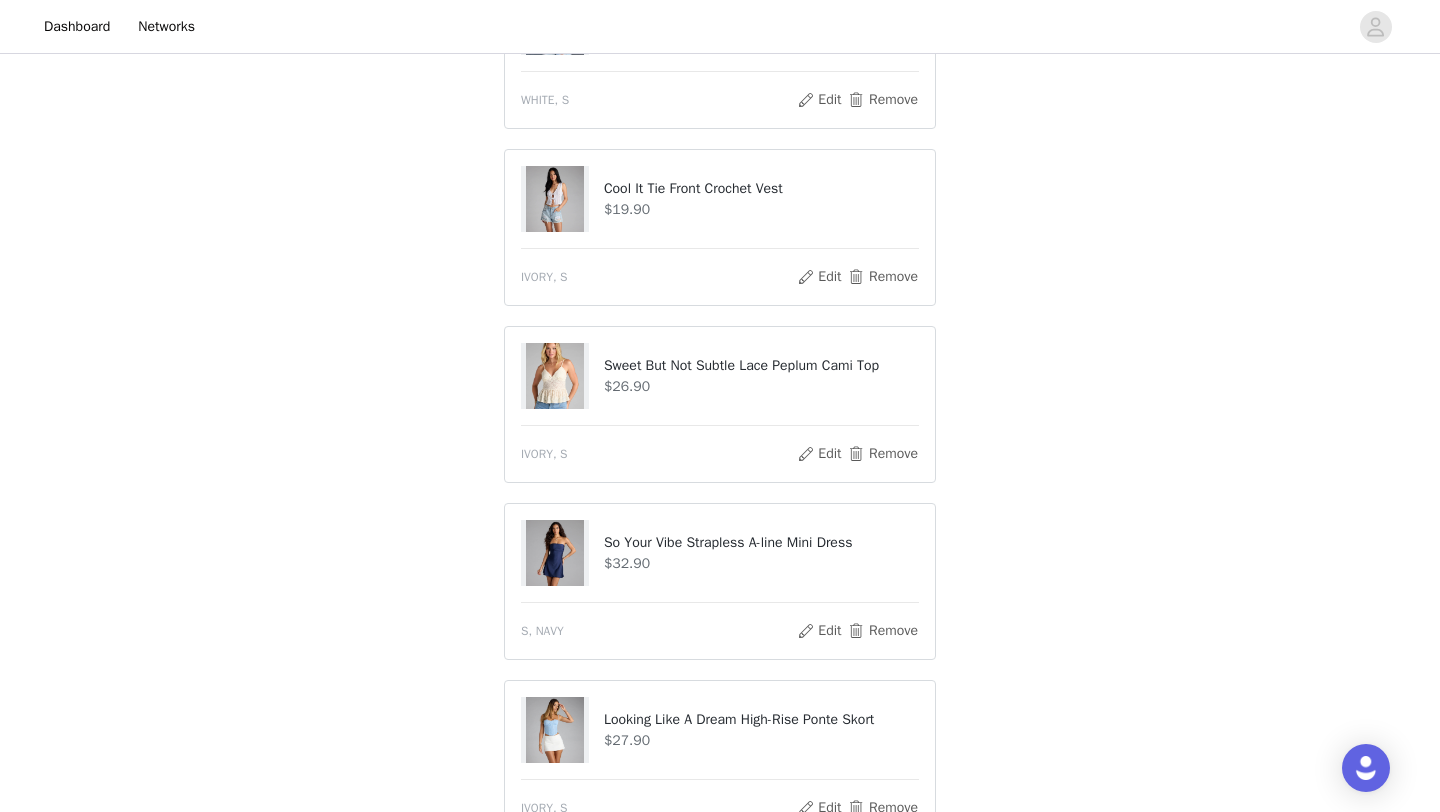 scroll, scrollTop: 238, scrollLeft: 0, axis: vertical 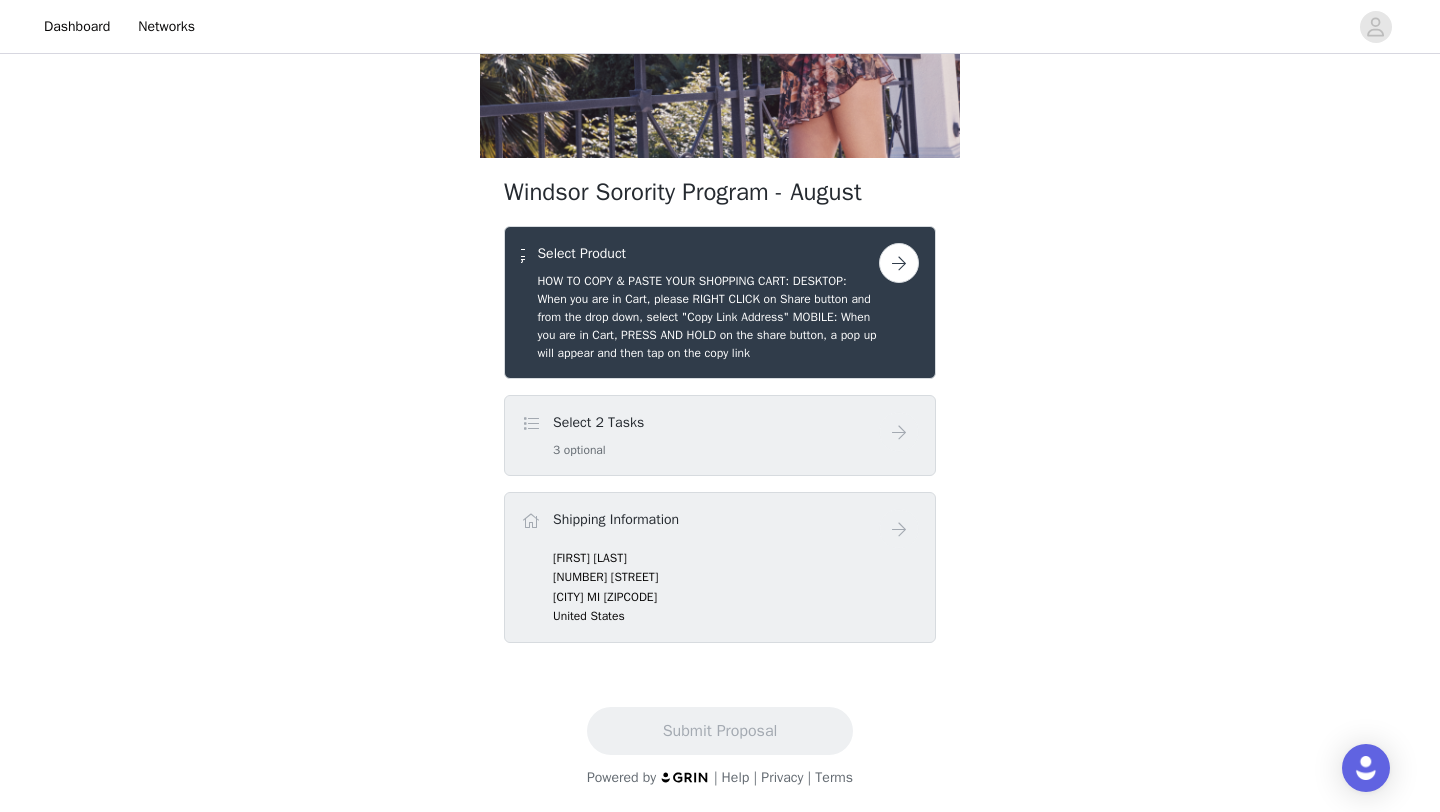 click at bounding box center [899, 263] 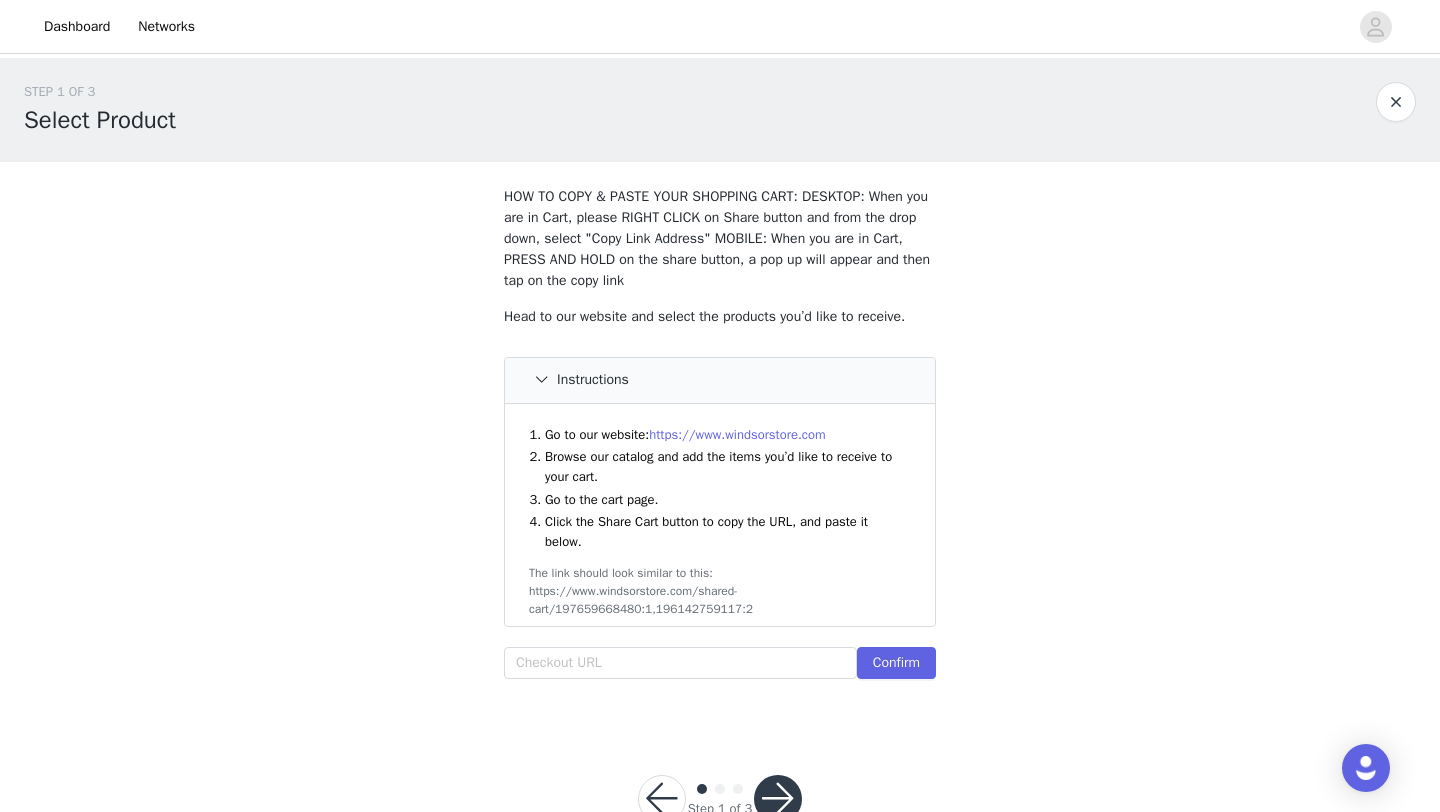 scroll, scrollTop: 59, scrollLeft: 0, axis: vertical 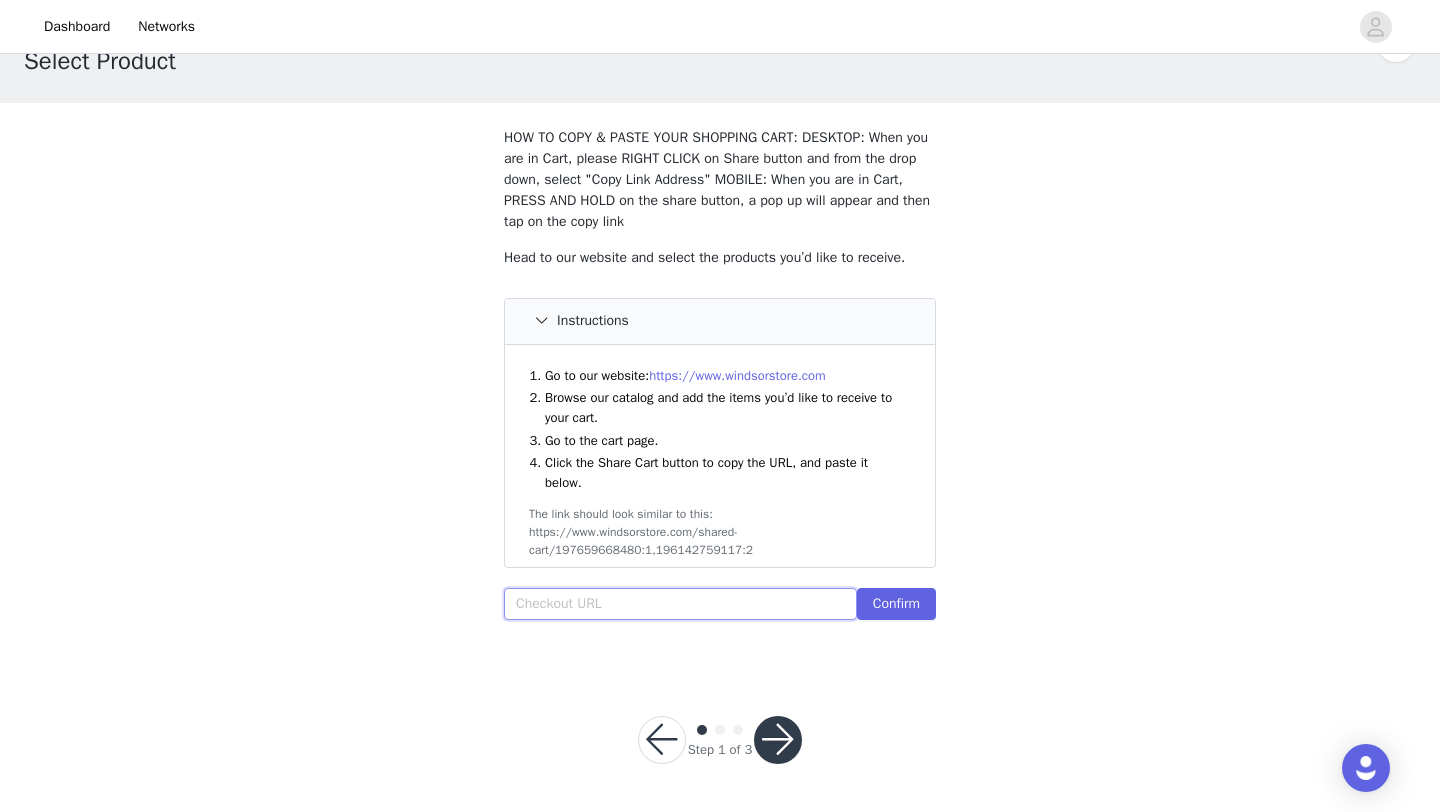 click at bounding box center (680, 604) 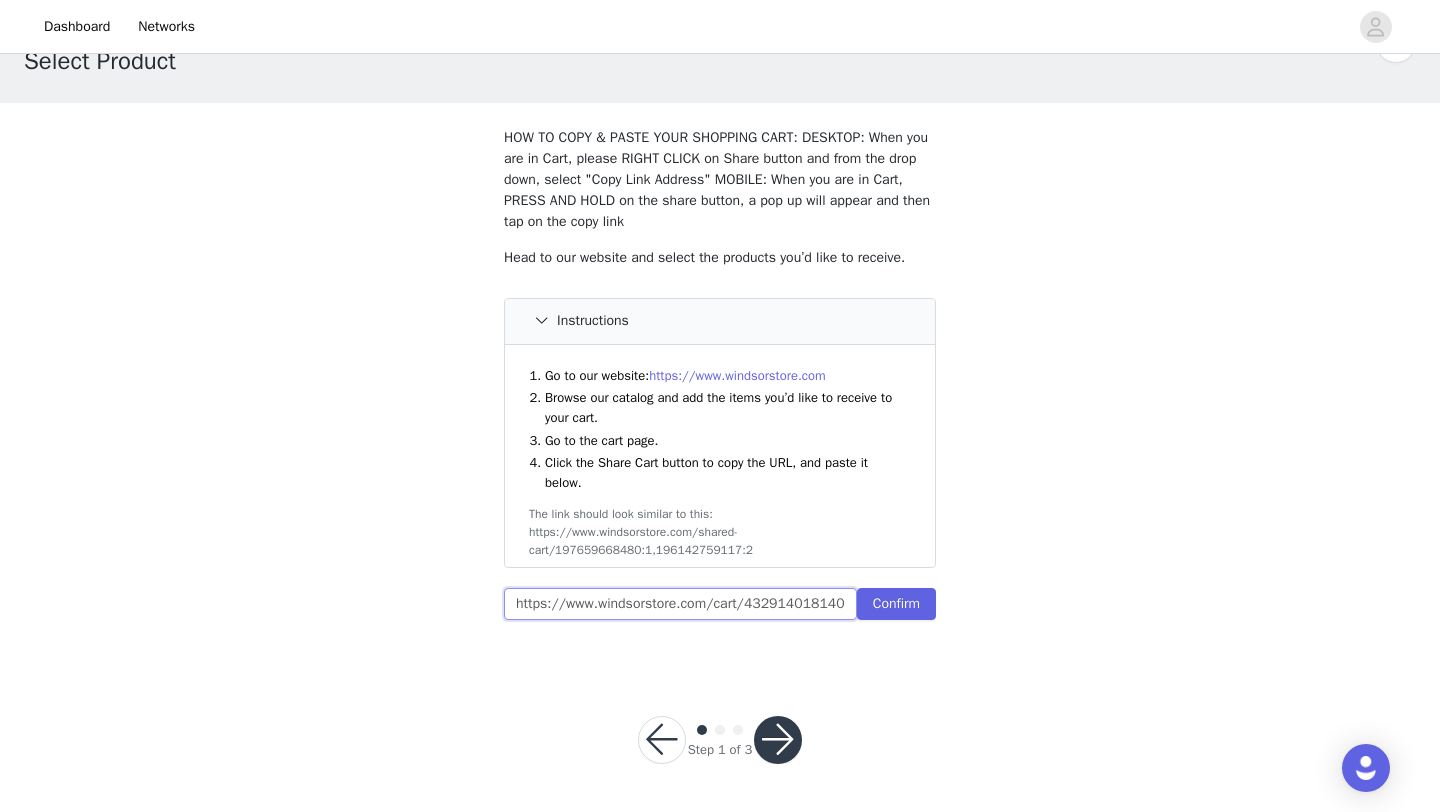 scroll, scrollTop: 0, scrollLeft: 866, axis: horizontal 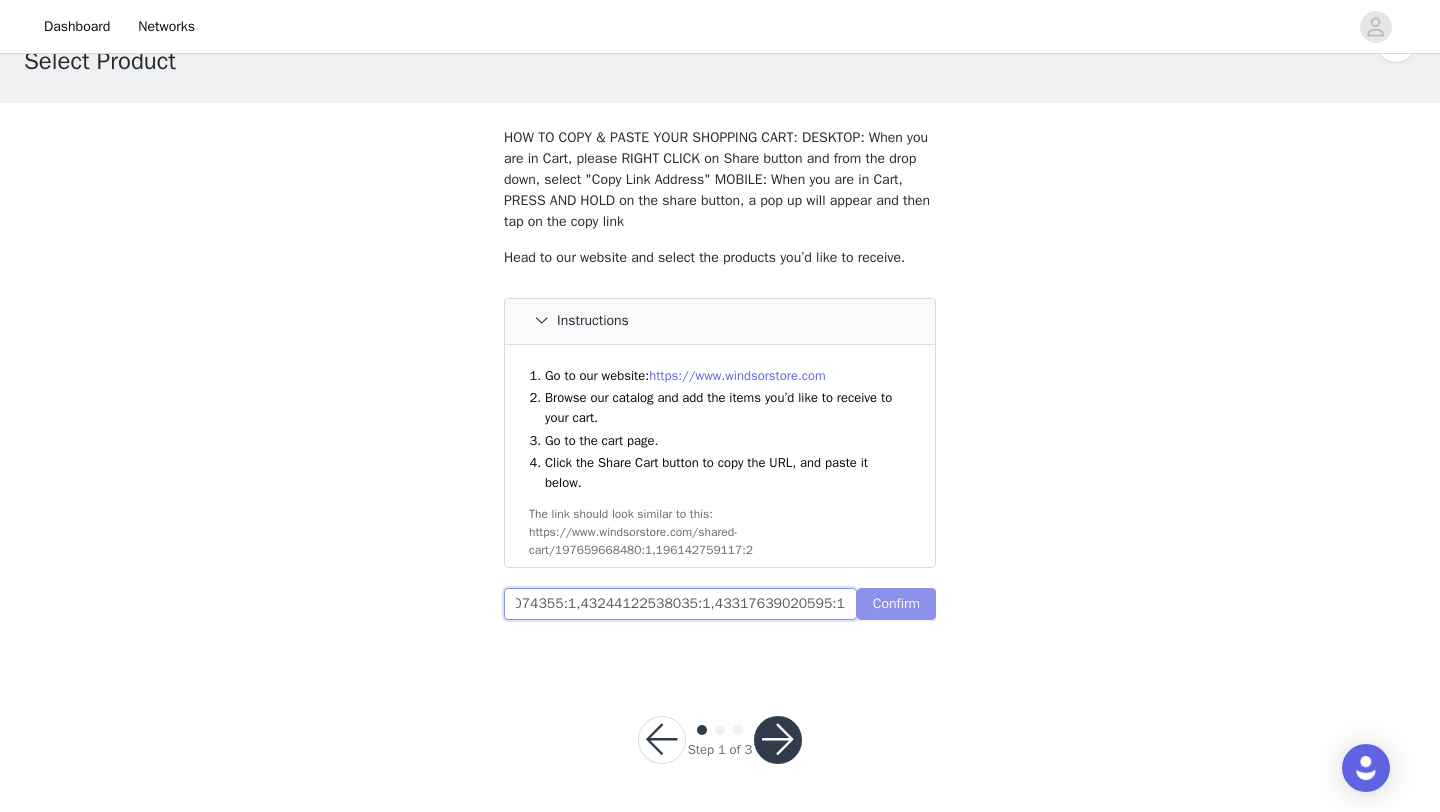 type on "https://www.windsorstore.com/cart/43291401814067:1,43211338874931:1,43091958857779:1,42872401494067:1,42757247074355:1,43244122538035:1,43317639020595:1" 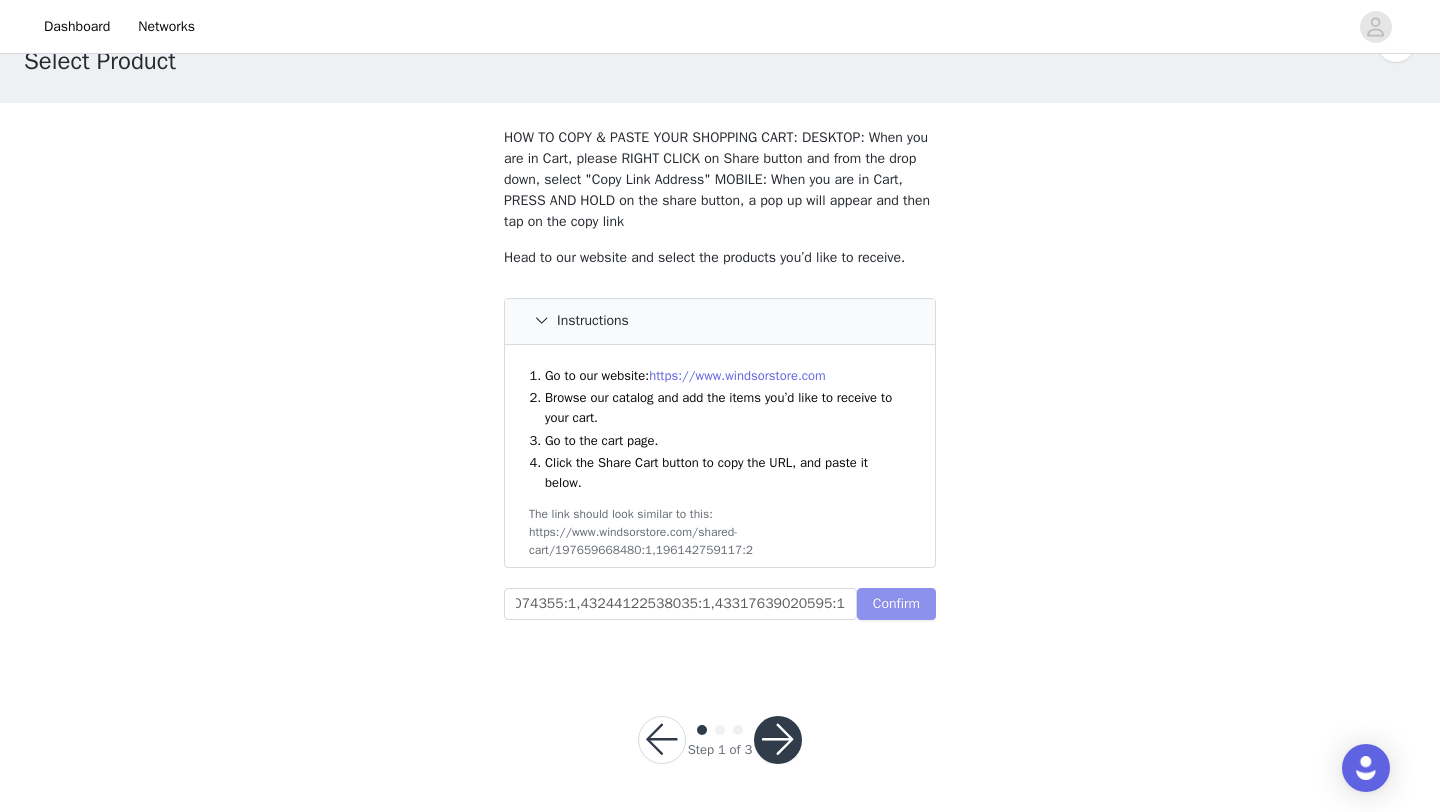 click on "Confirm" at bounding box center [896, 604] 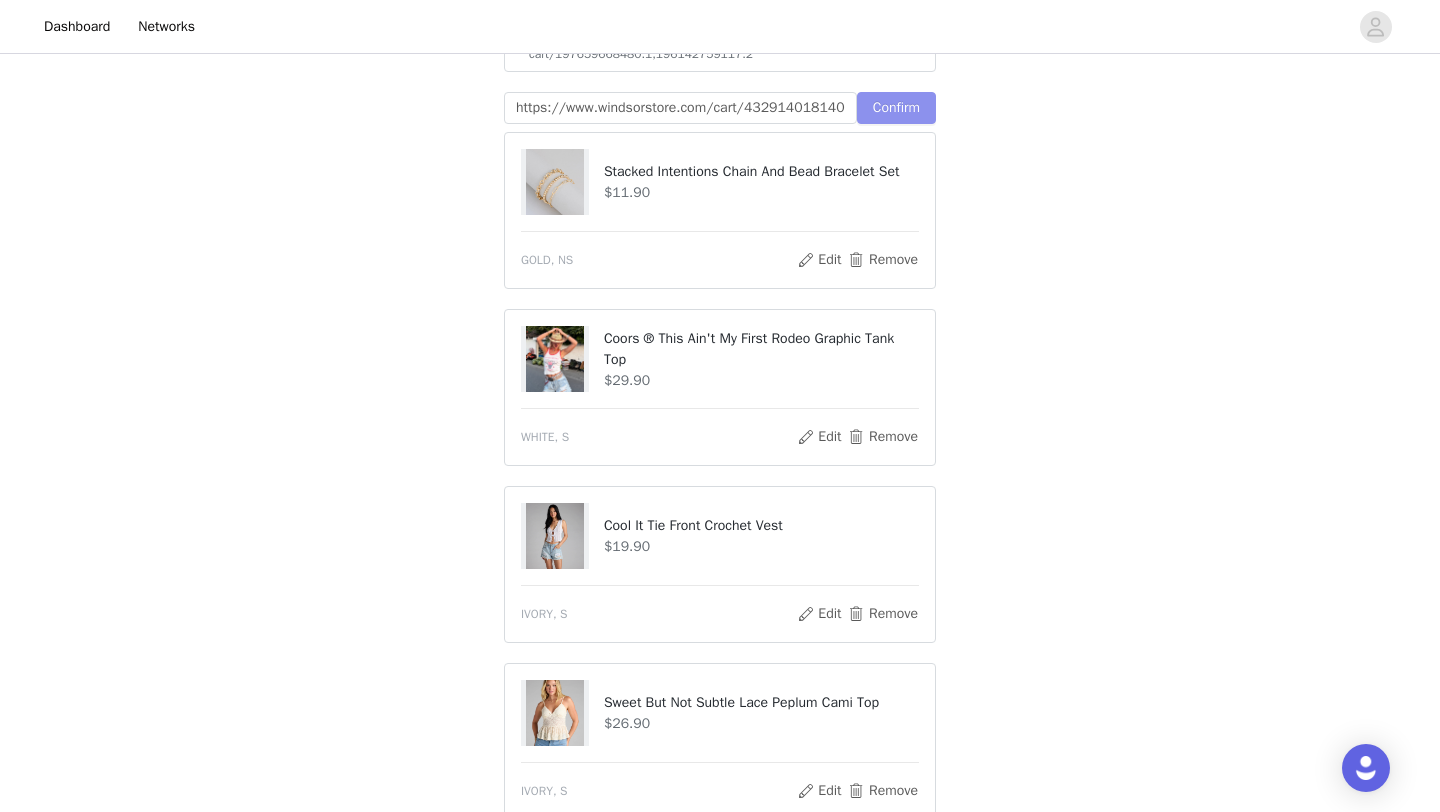 scroll, scrollTop: 1282, scrollLeft: 0, axis: vertical 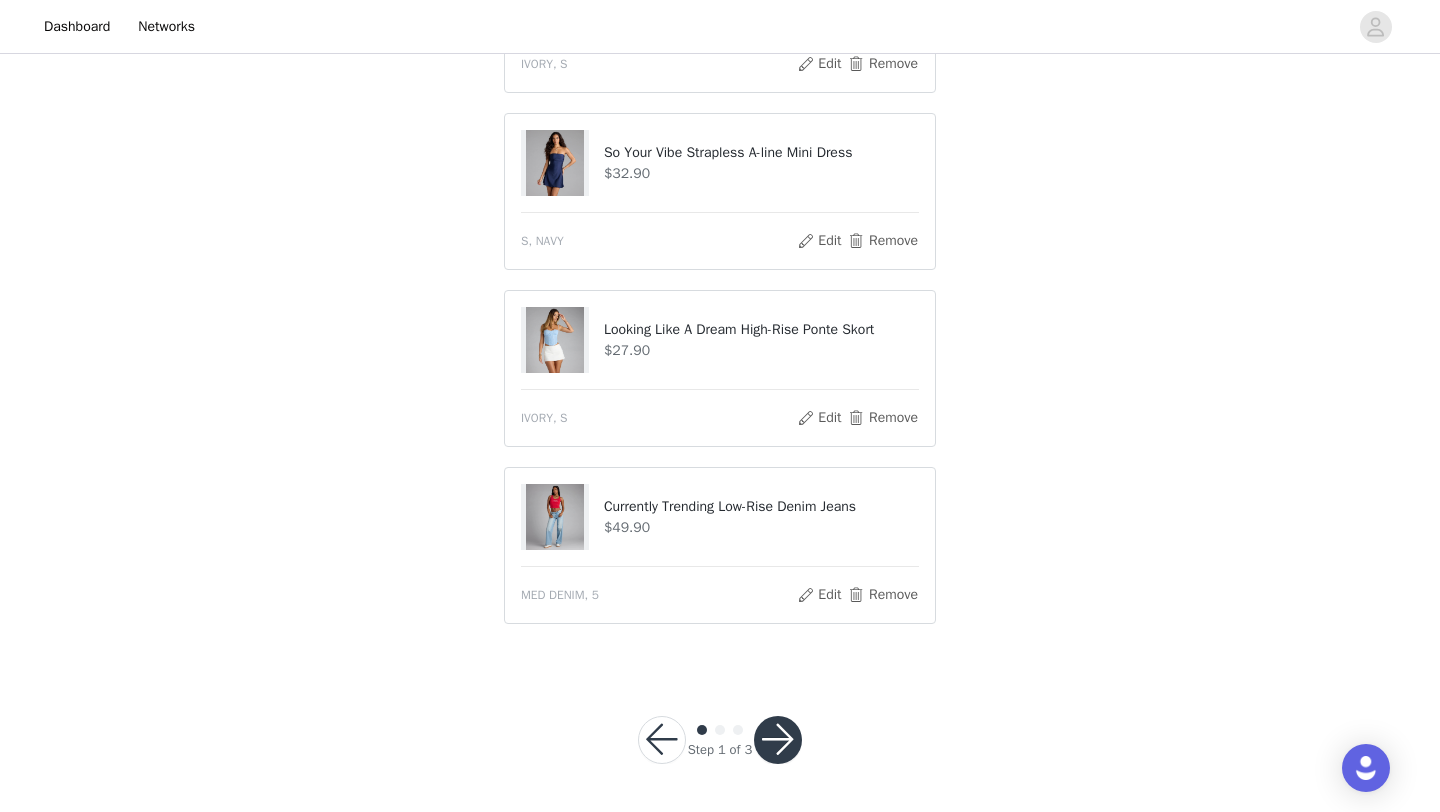 click at bounding box center (778, 740) 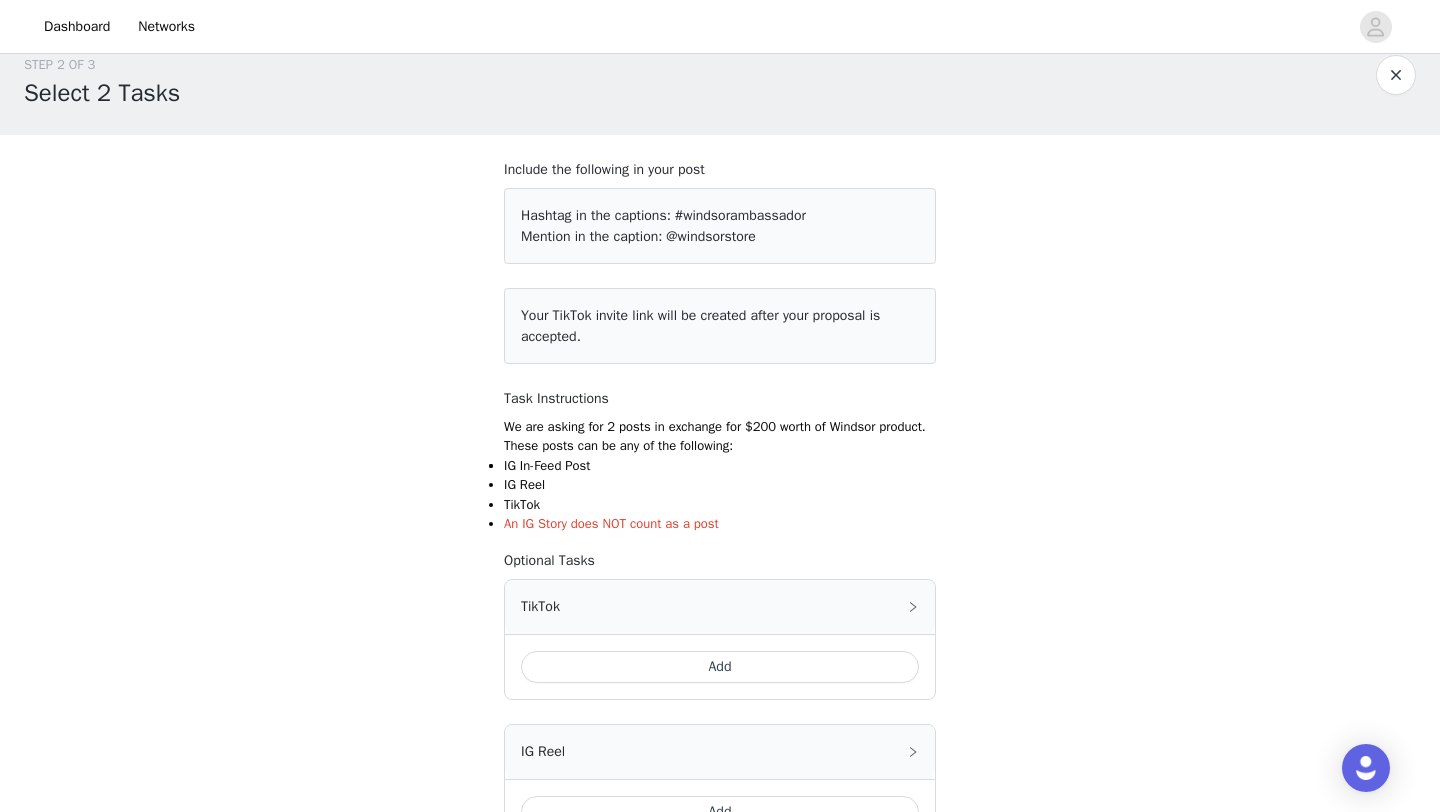 scroll, scrollTop: 396, scrollLeft: 0, axis: vertical 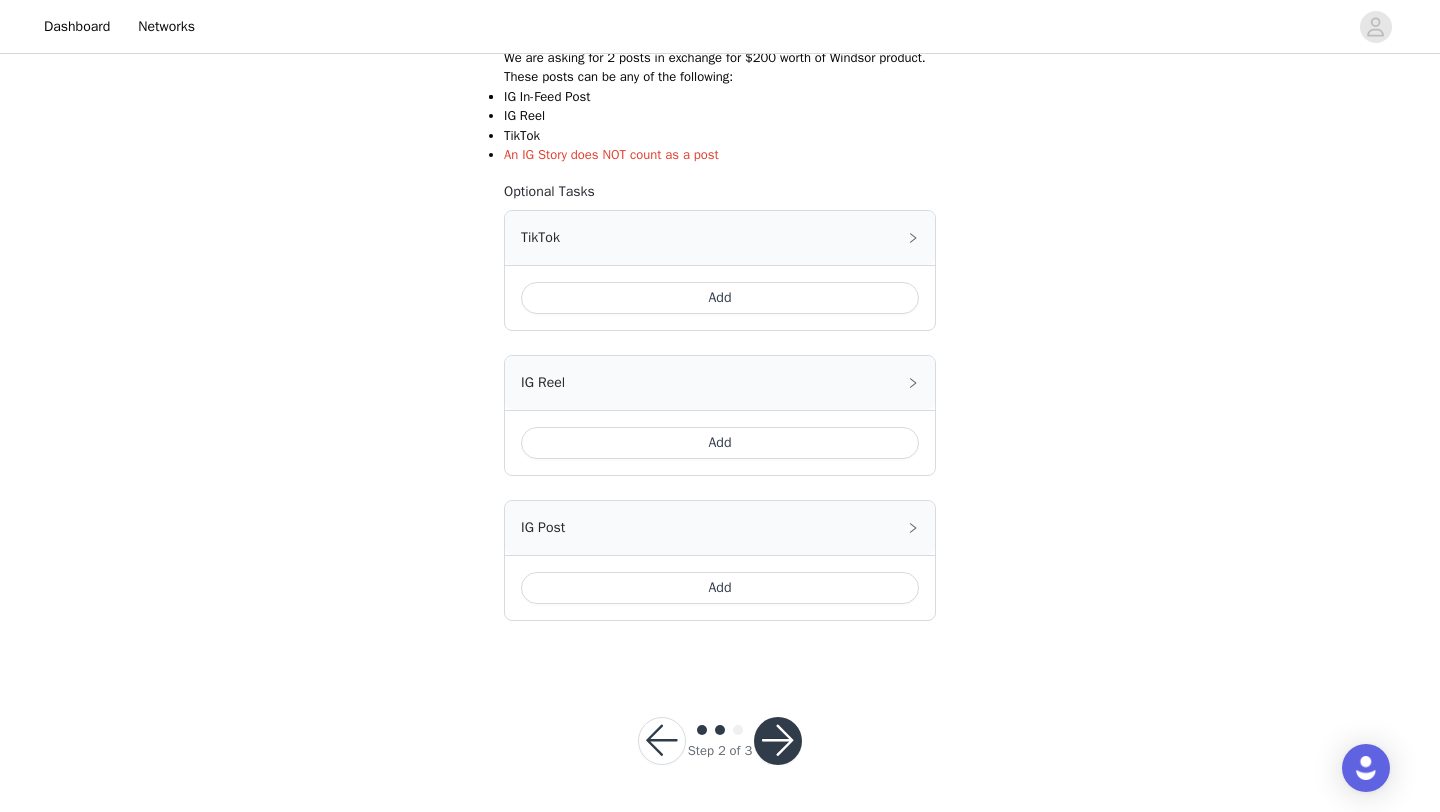 click at bounding box center (778, 741) 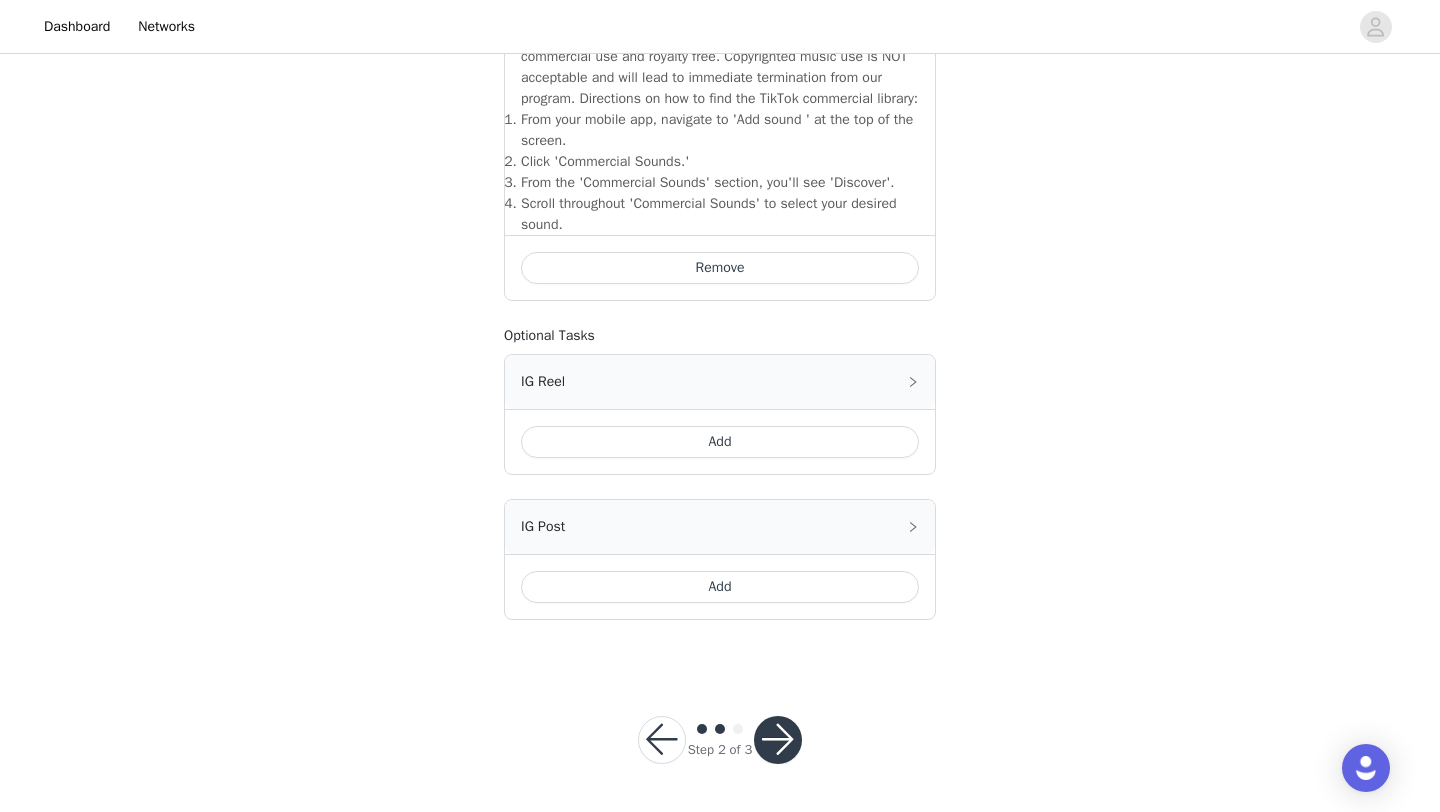scroll, scrollTop: 721, scrollLeft: 0, axis: vertical 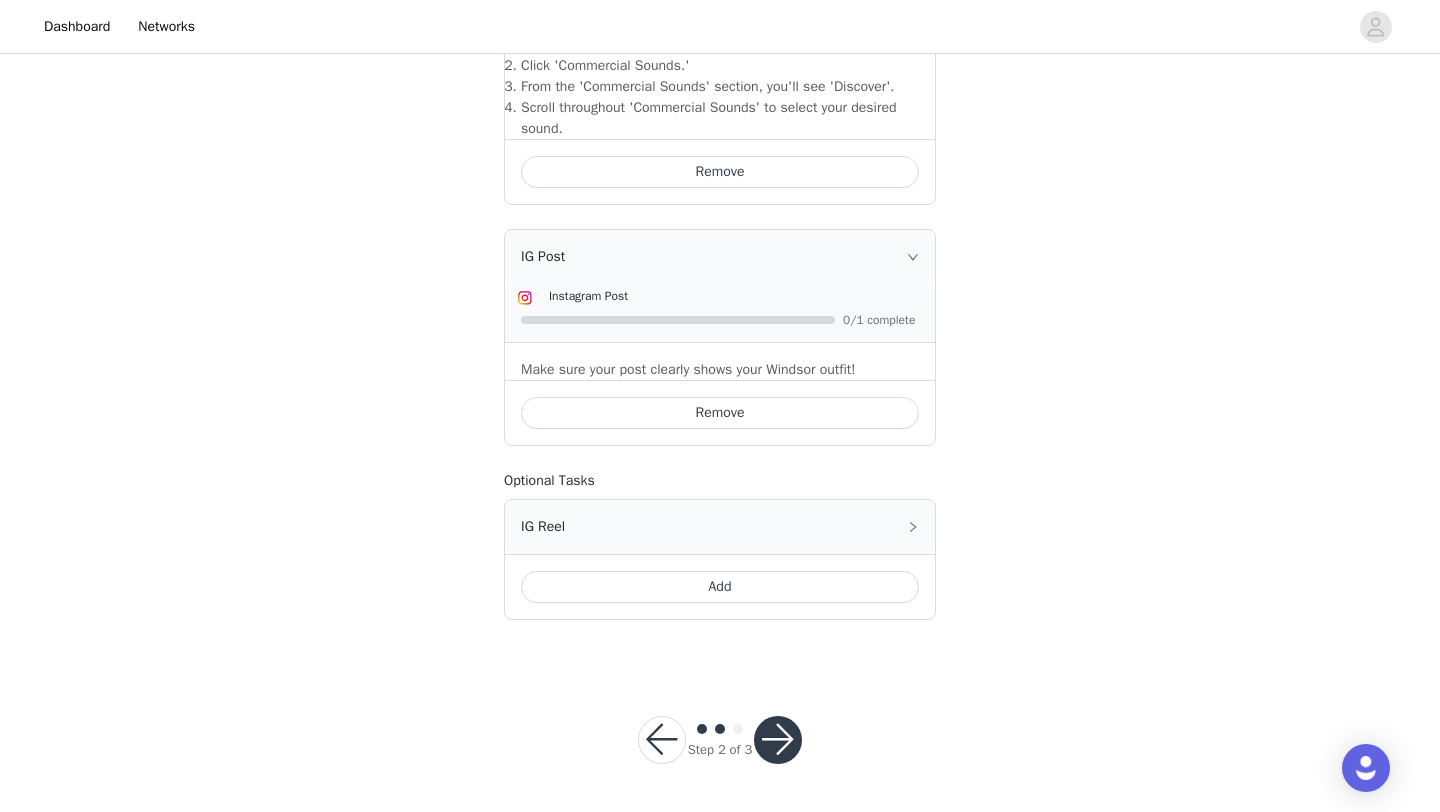 click at bounding box center [778, 740] 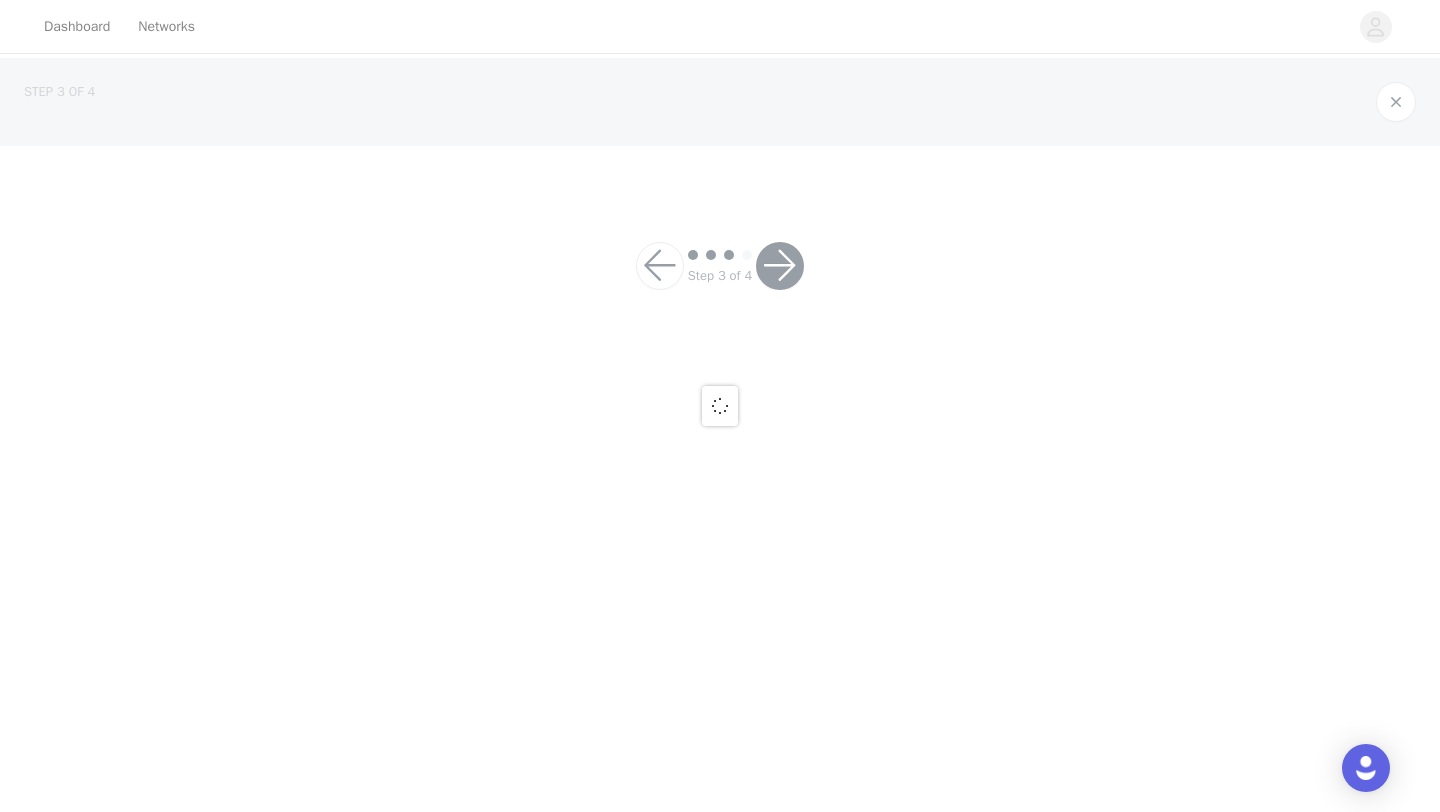 scroll, scrollTop: 0, scrollLeft: 0, axis: both 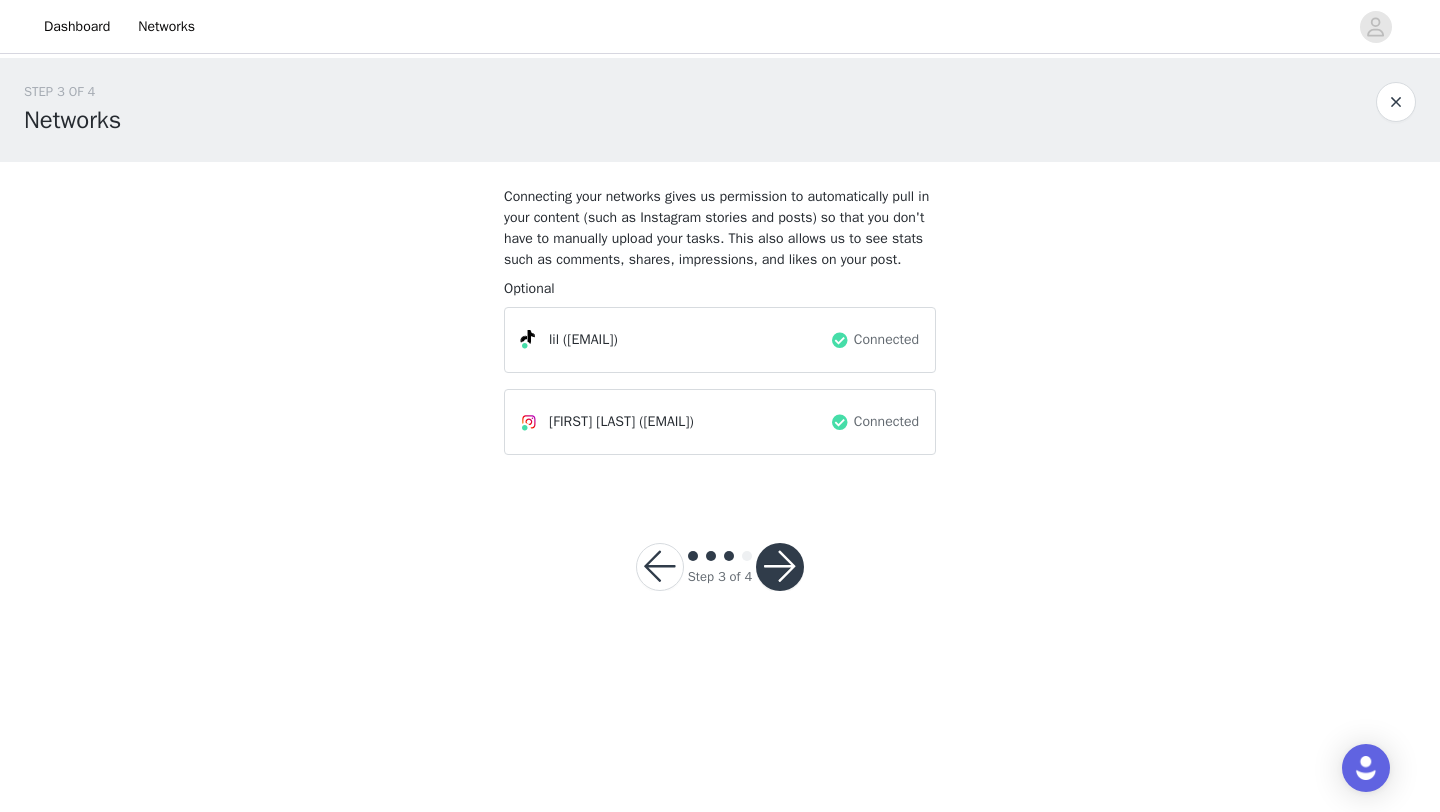 click at bounding box center (780, 567) 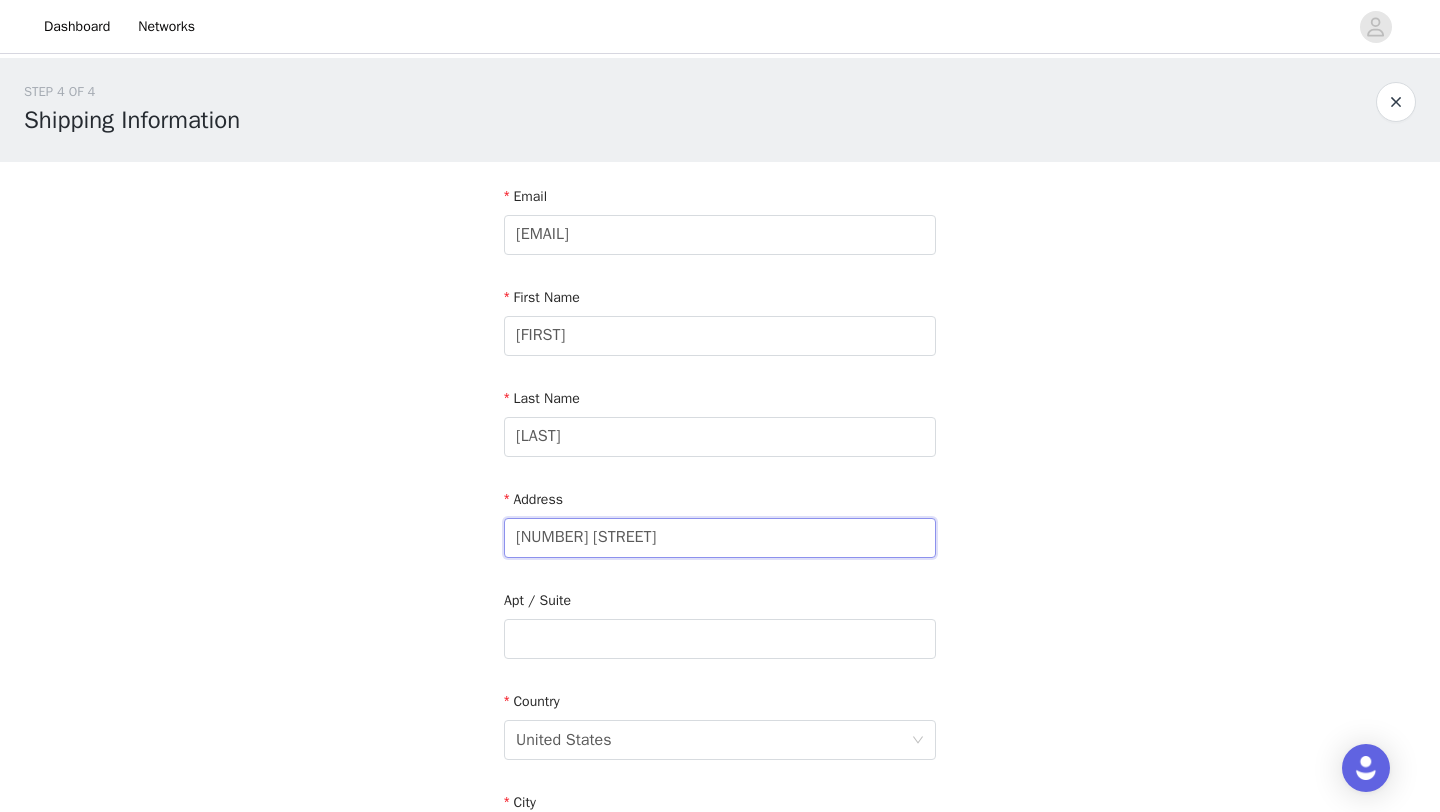 click on "442 Grove St" at bounding box center [720, 538] 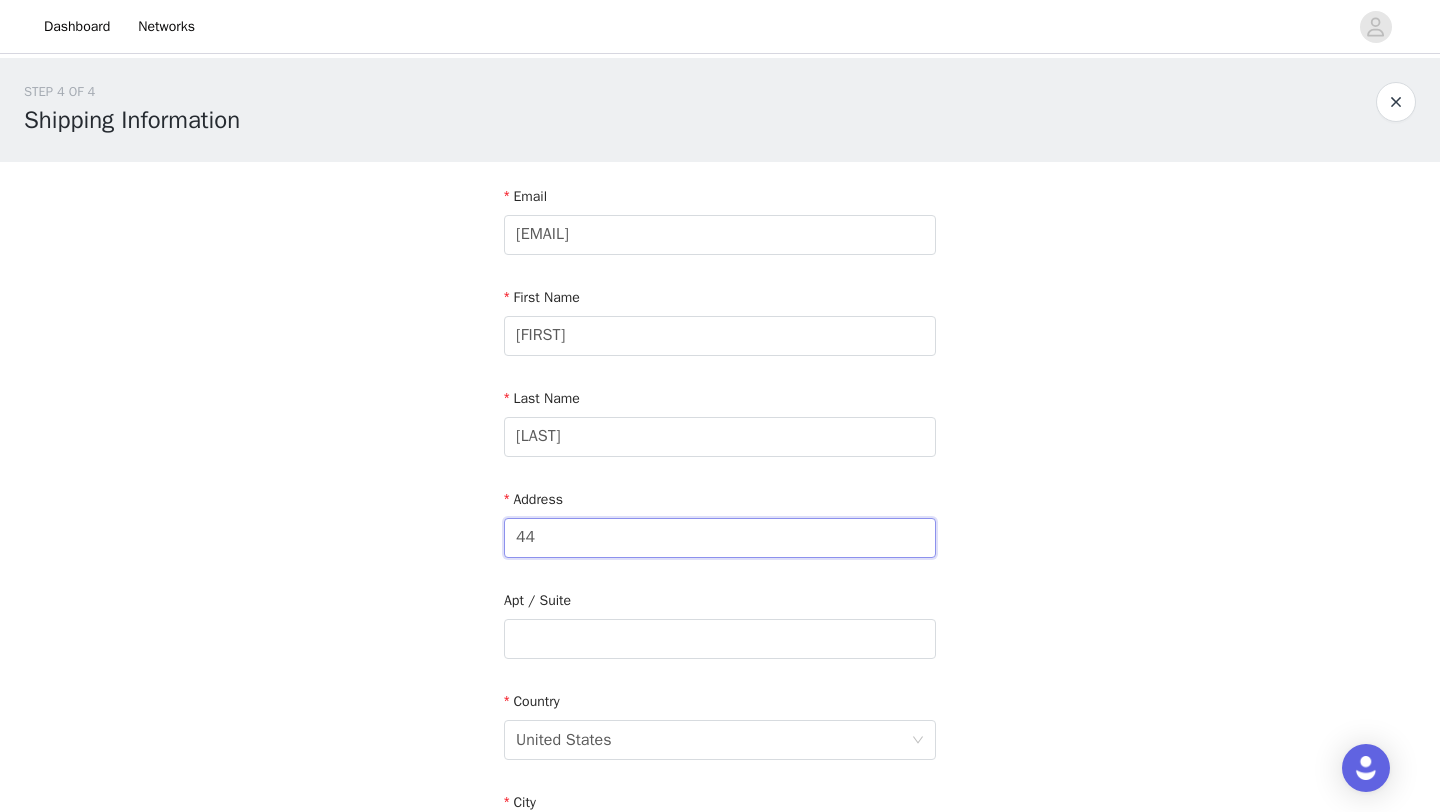 type on "4" 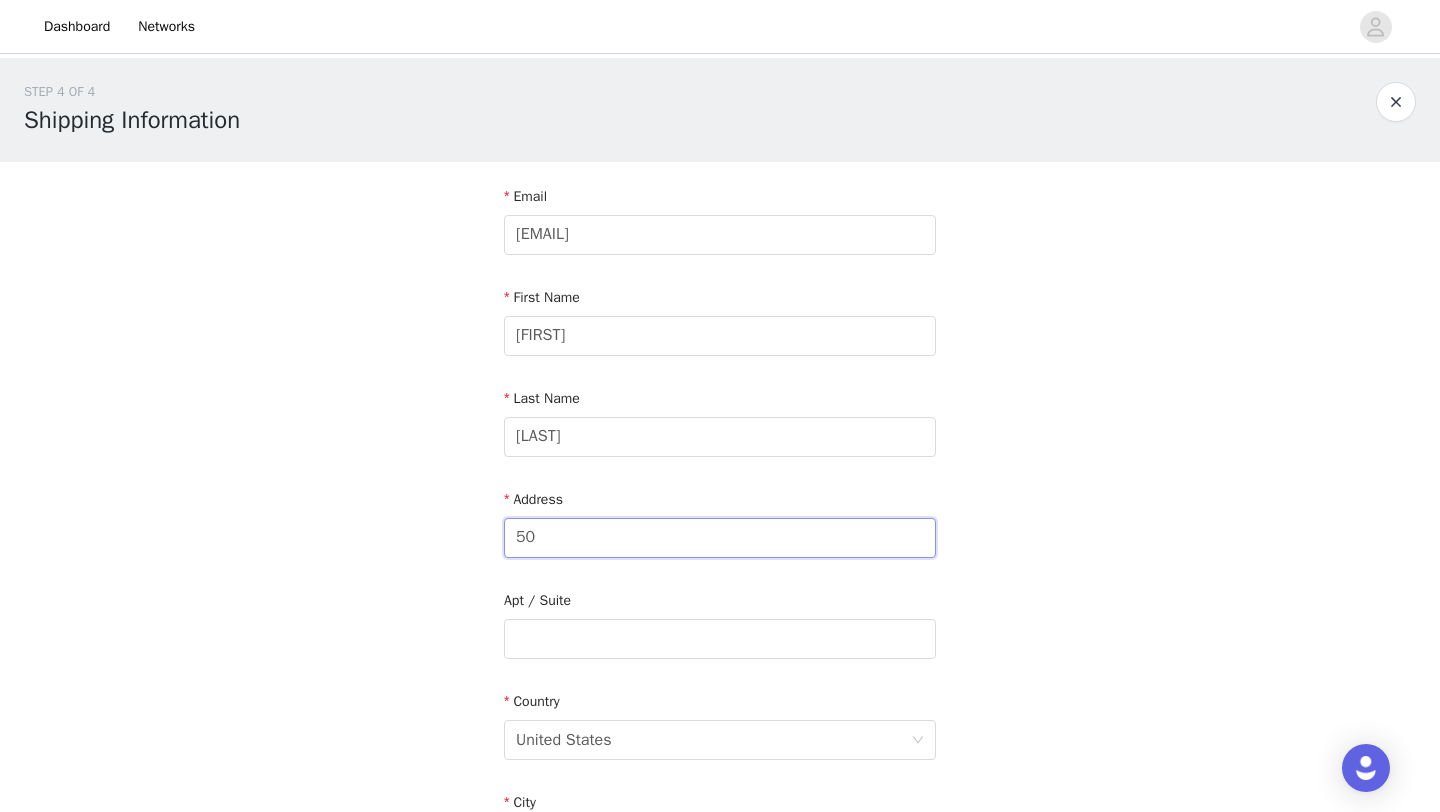 type on "5" 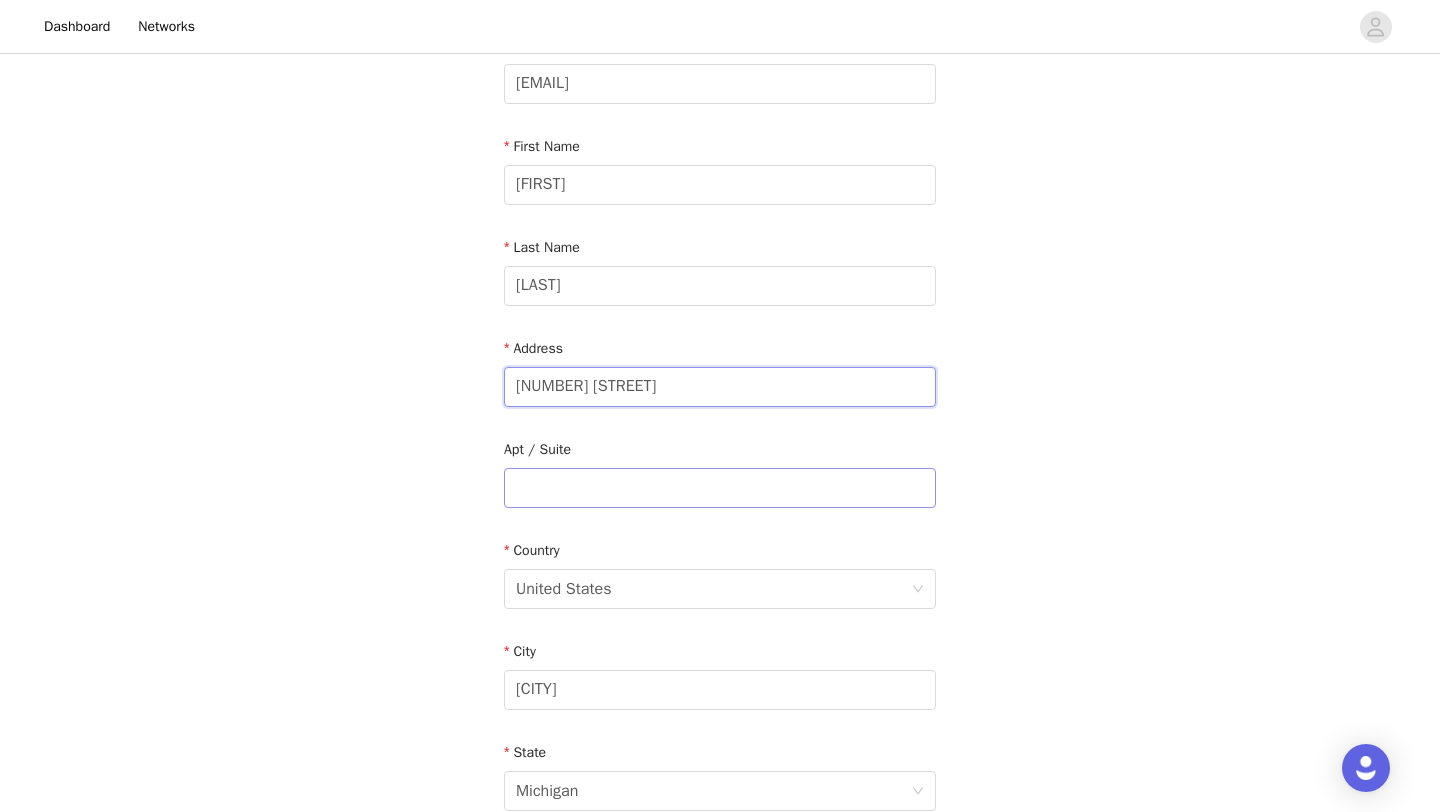 scroll, scrollTop: 189, scrollLeft: 0, axis: vertical 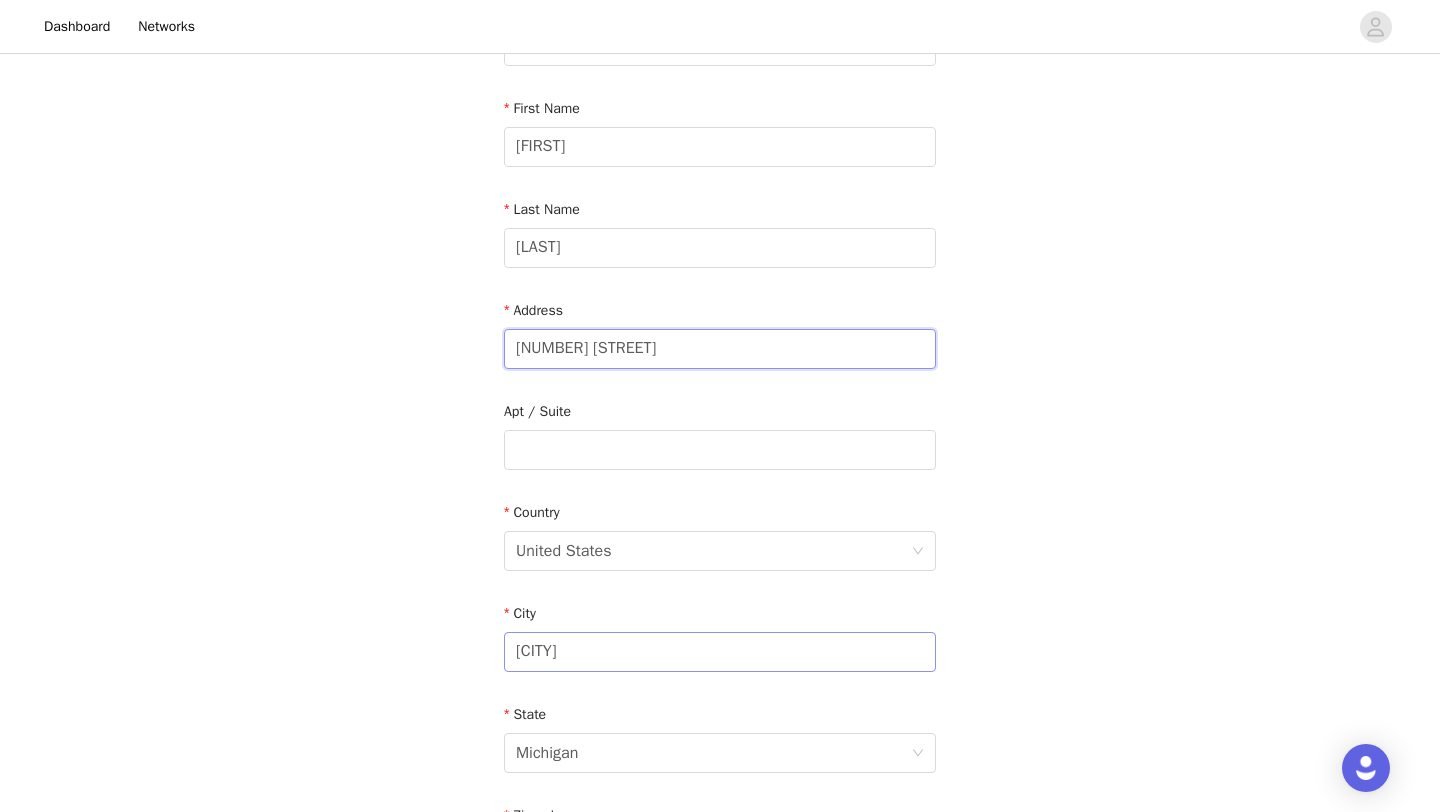 type on "9109 S saginaw Rd" 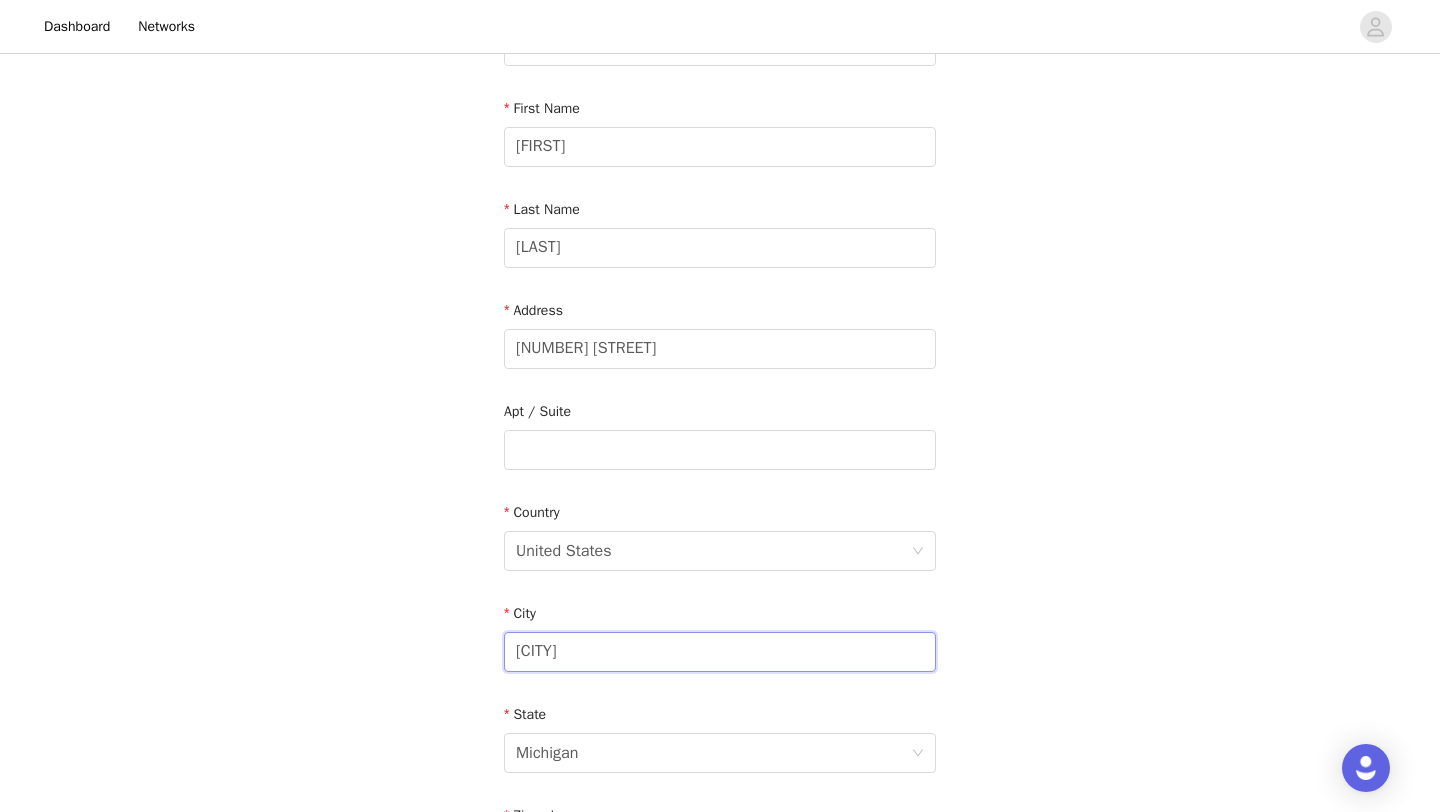 drag, startPoint x: 688, startPoint y: 640, endPoint x: 709, endPoint y: 666, distance: 33.42155 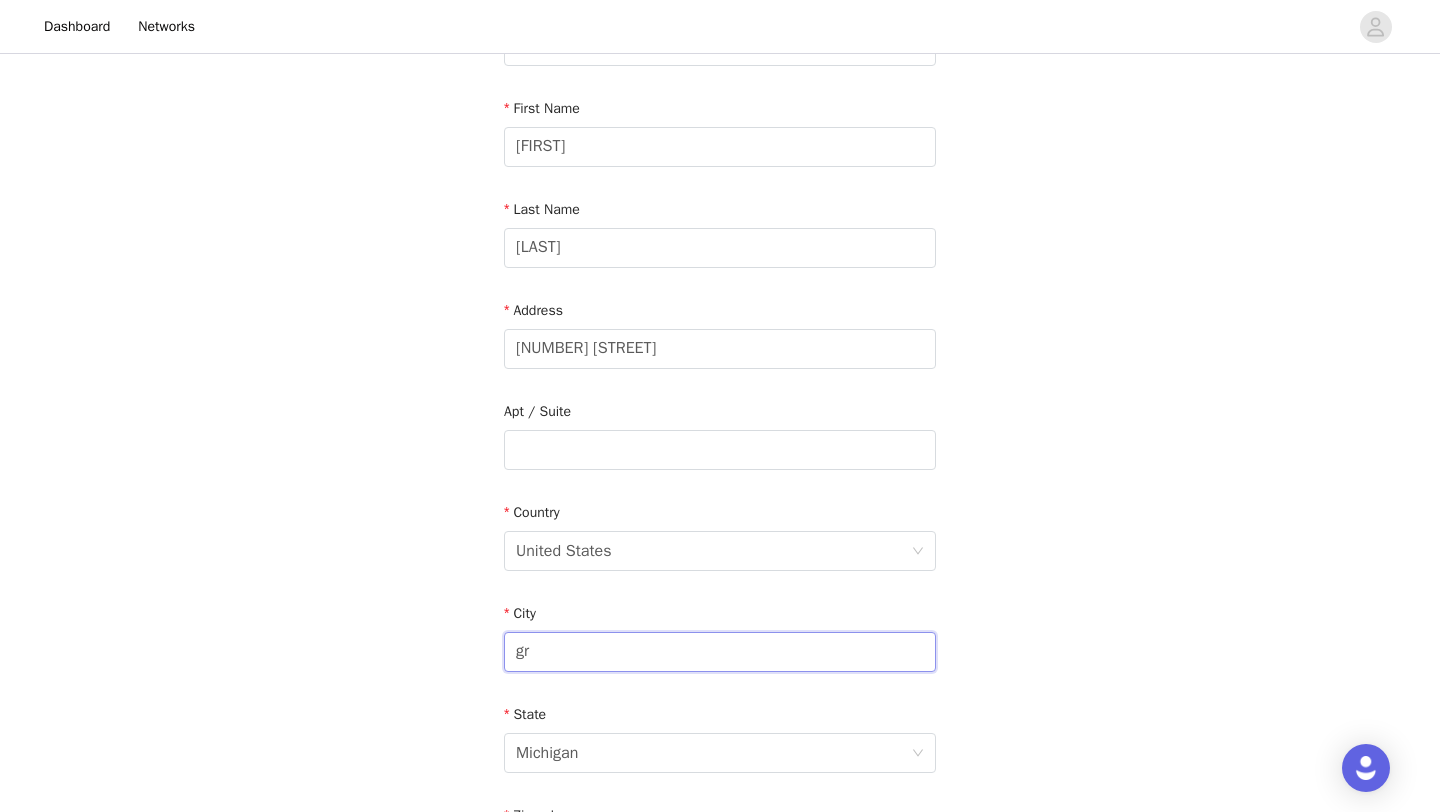 type on "Grand Blanc" 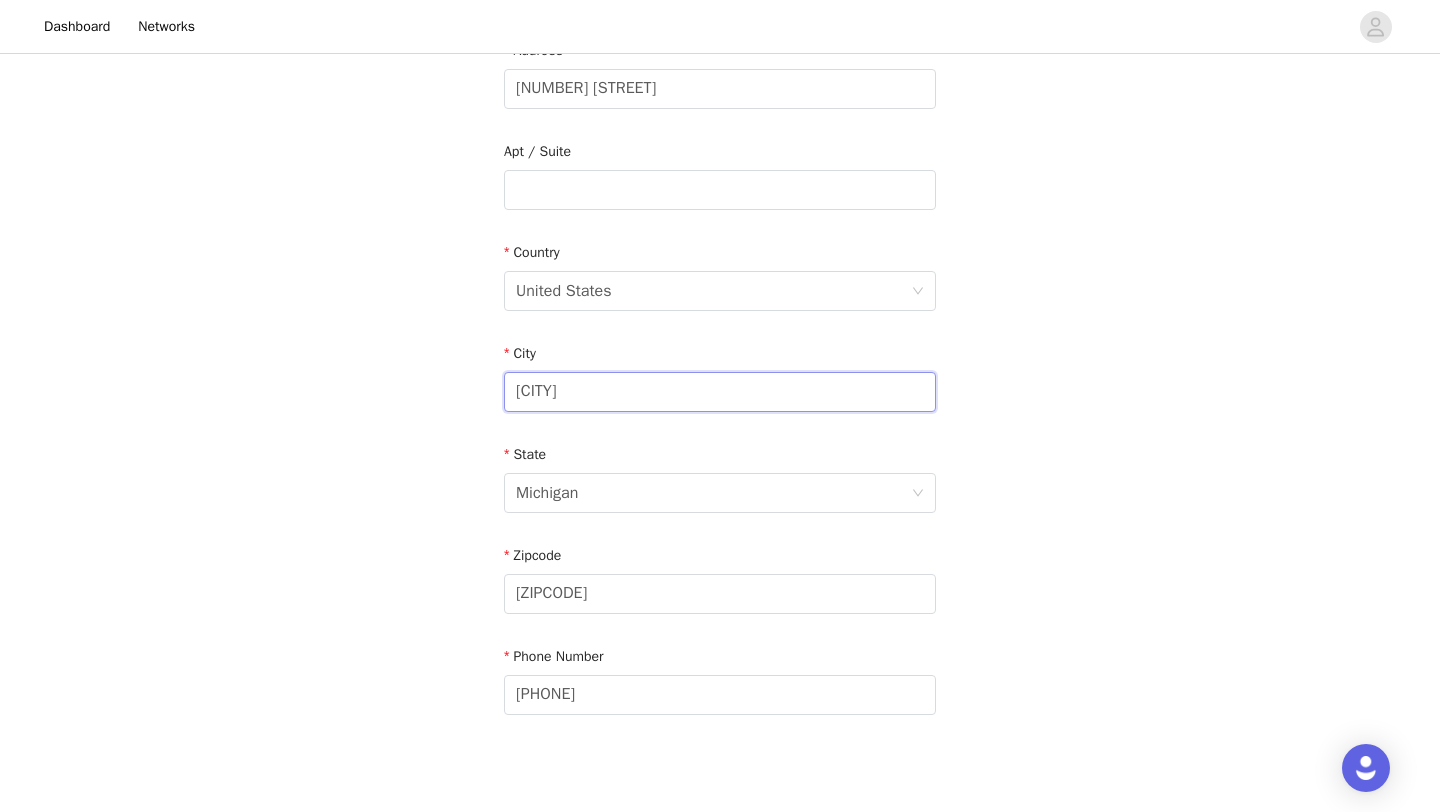 scroll, scrollTop: 492, scrollLeft: 0, axis: vertical 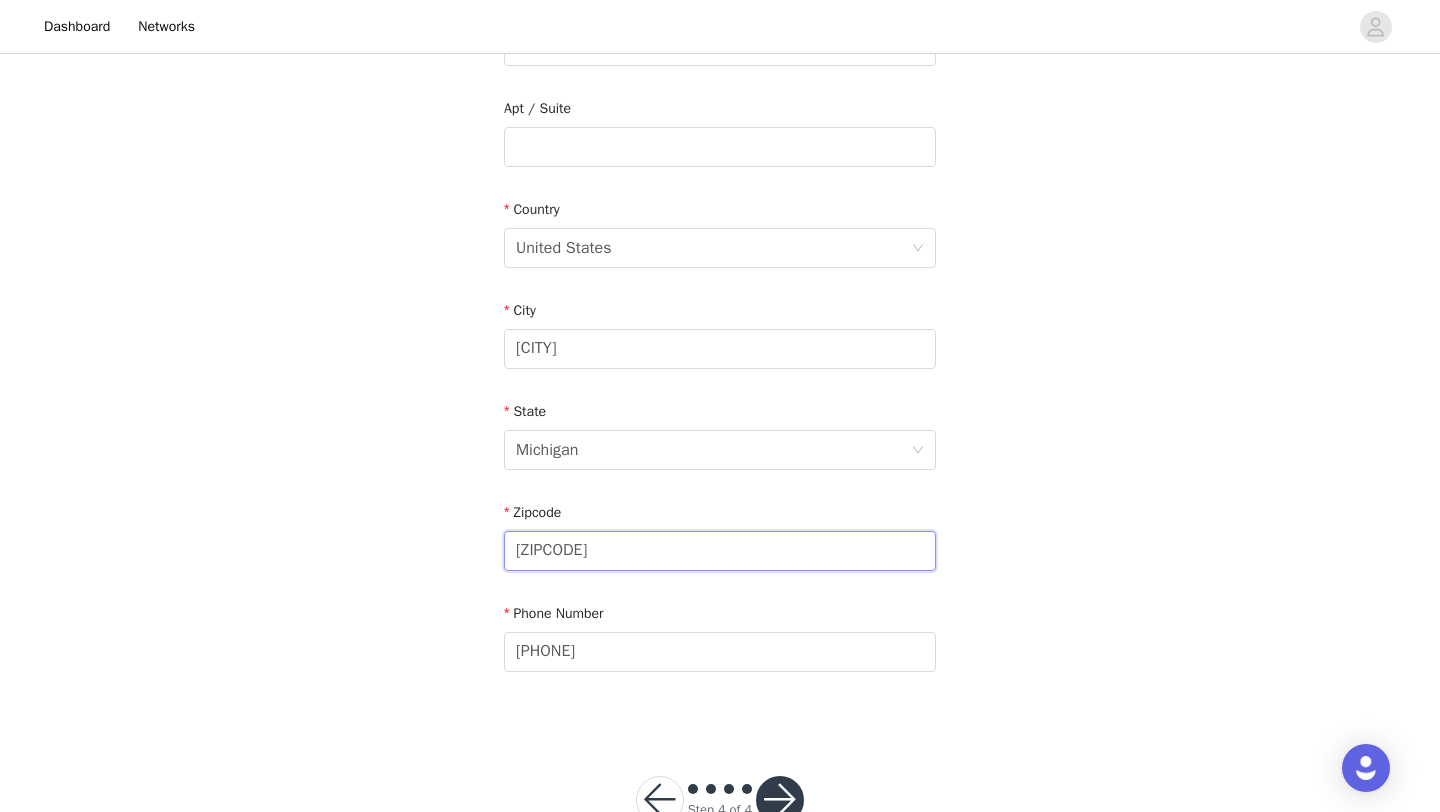 click on "48823-3335" at bounding box center [720, 551] 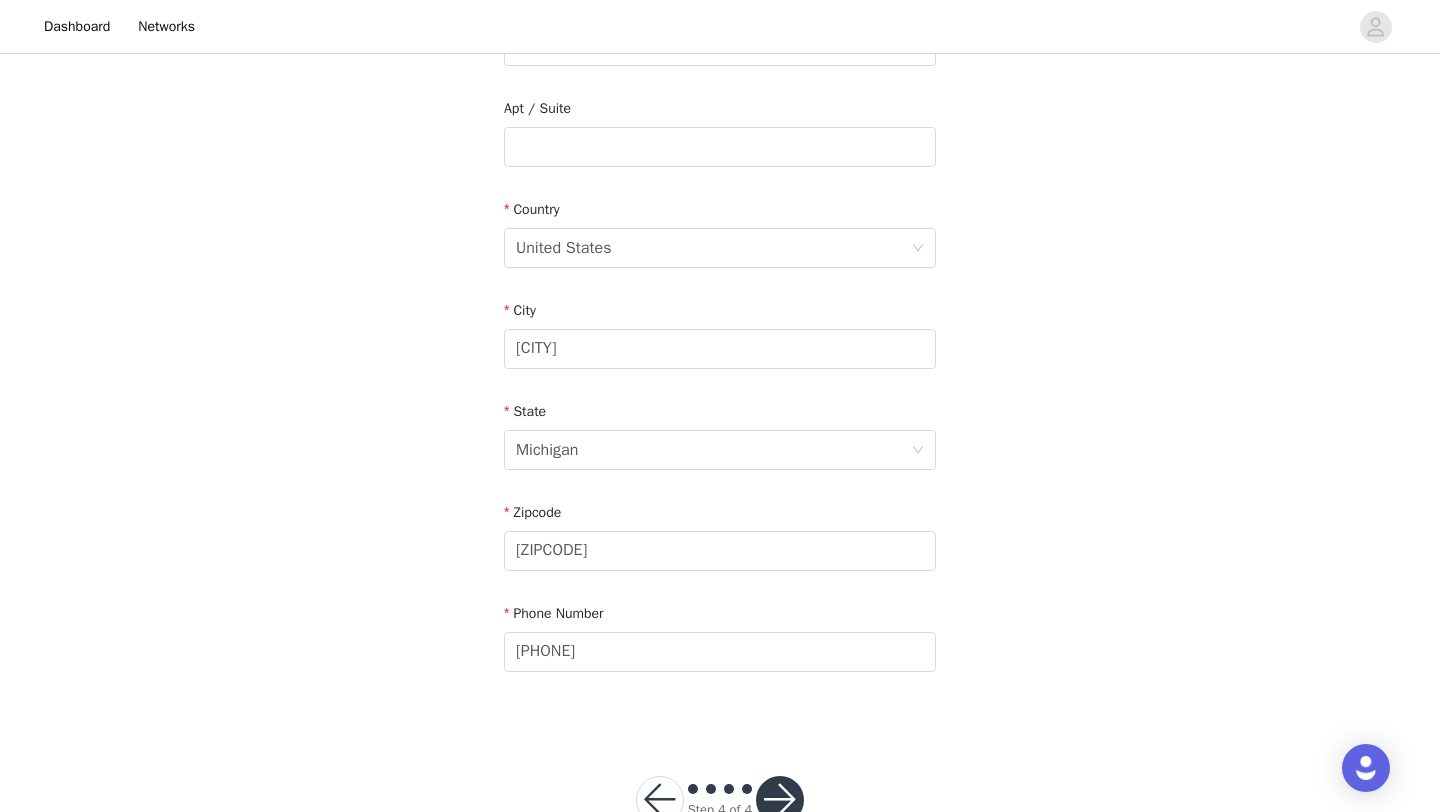 click on "STEP 4 OF 4
Shipping Information
Email lillymacksood@gmail.com   First Name Lilly   Last Name Macksood   Address 9109 S saginaw Rd   Apt / Suite   Country
United States
City Grand Blanc   State
Michigan
Zipcode 48439   Phone Number (323) 282-9000" at bounding box center [720, 147] 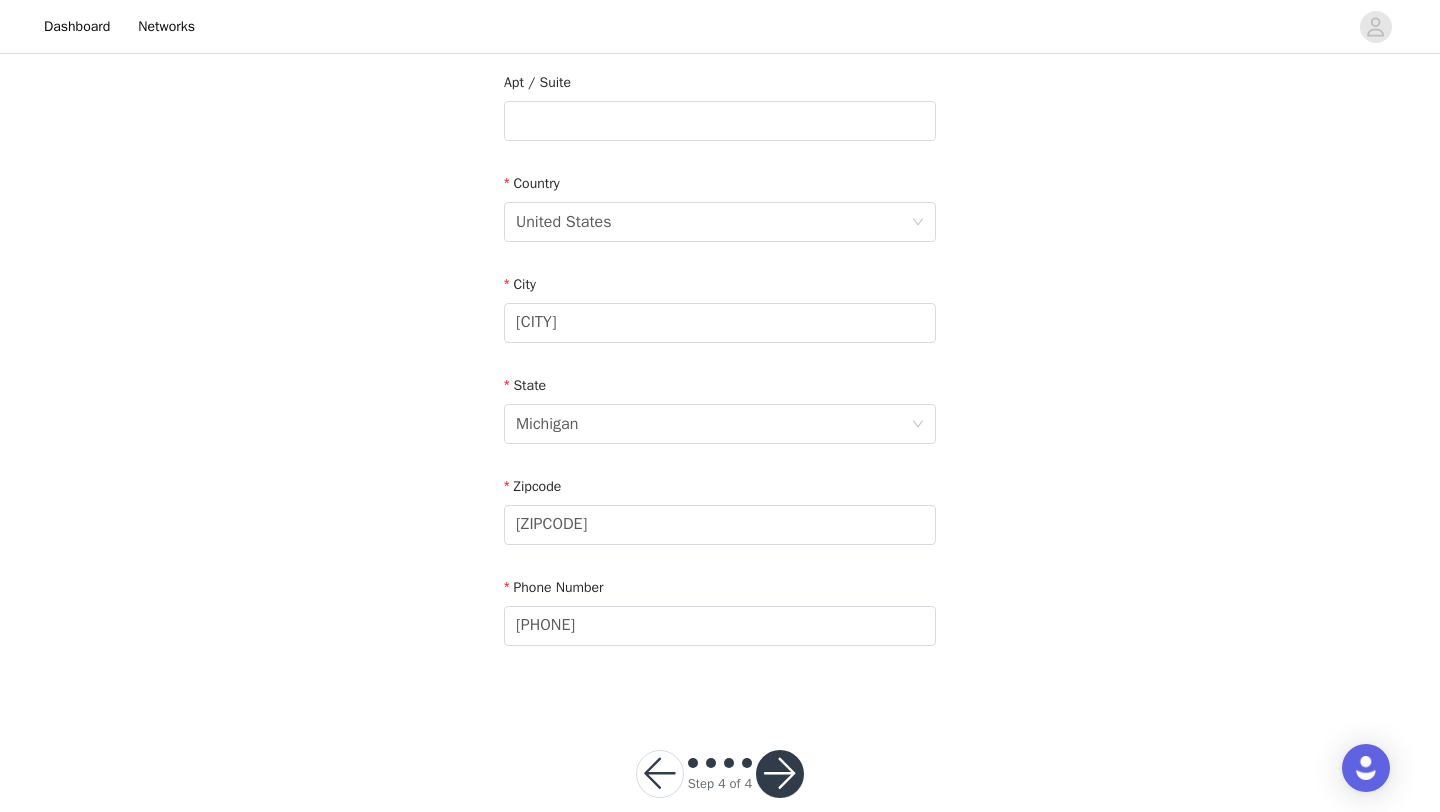 scroll, scrollTop: 519, scrollLeft: 0, axis: vertical 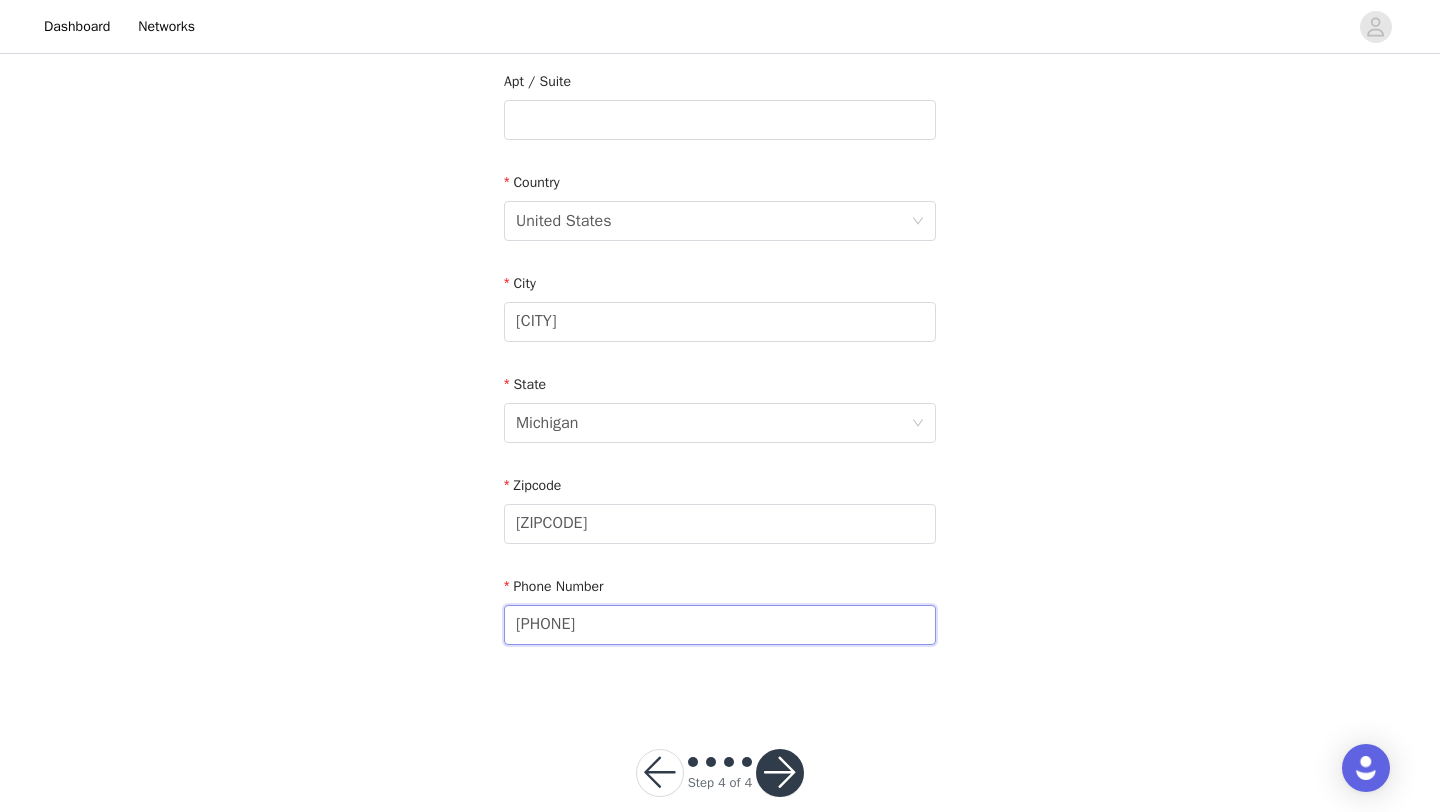click on "(323) 282-9000" at bounding box center (720, 625) 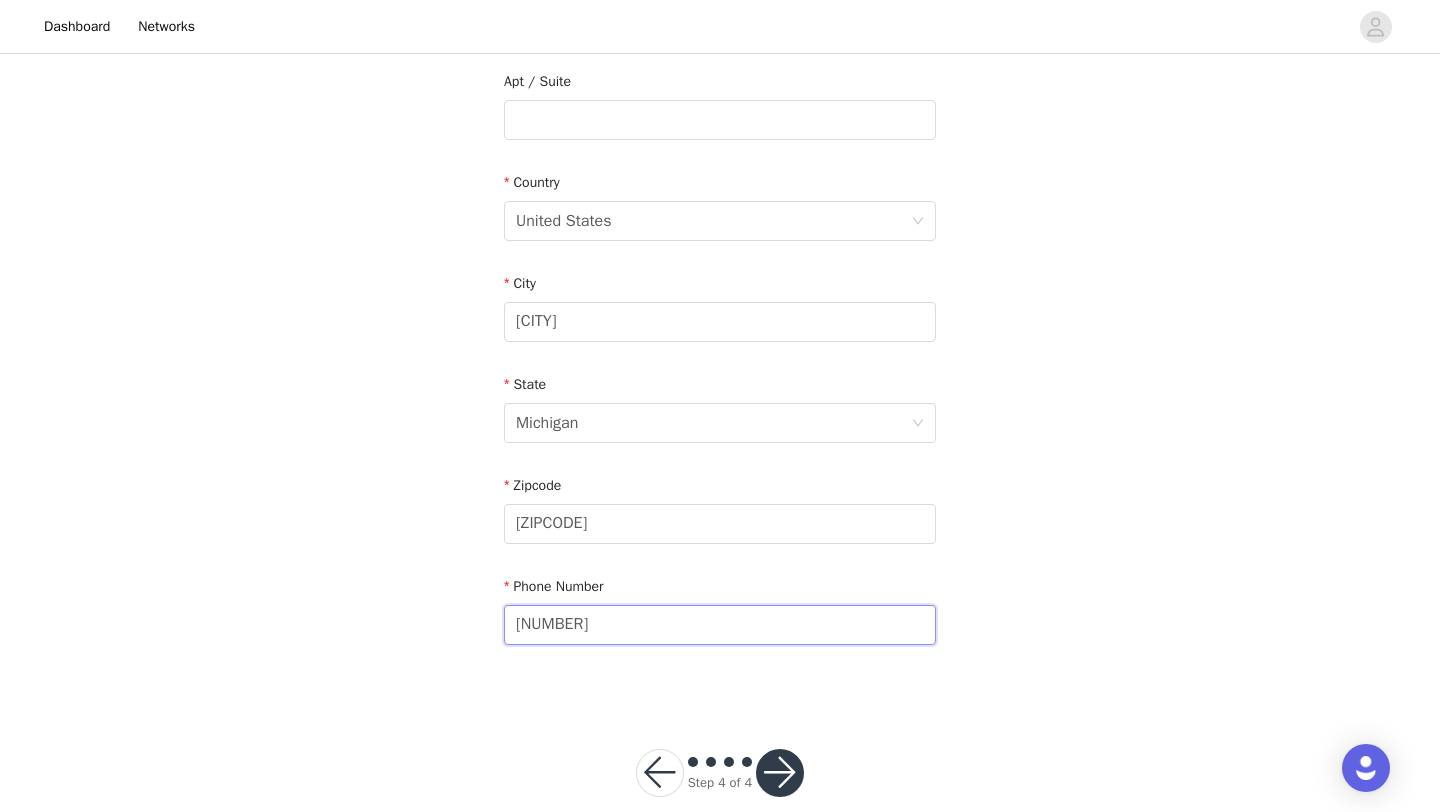type on "8107308806" 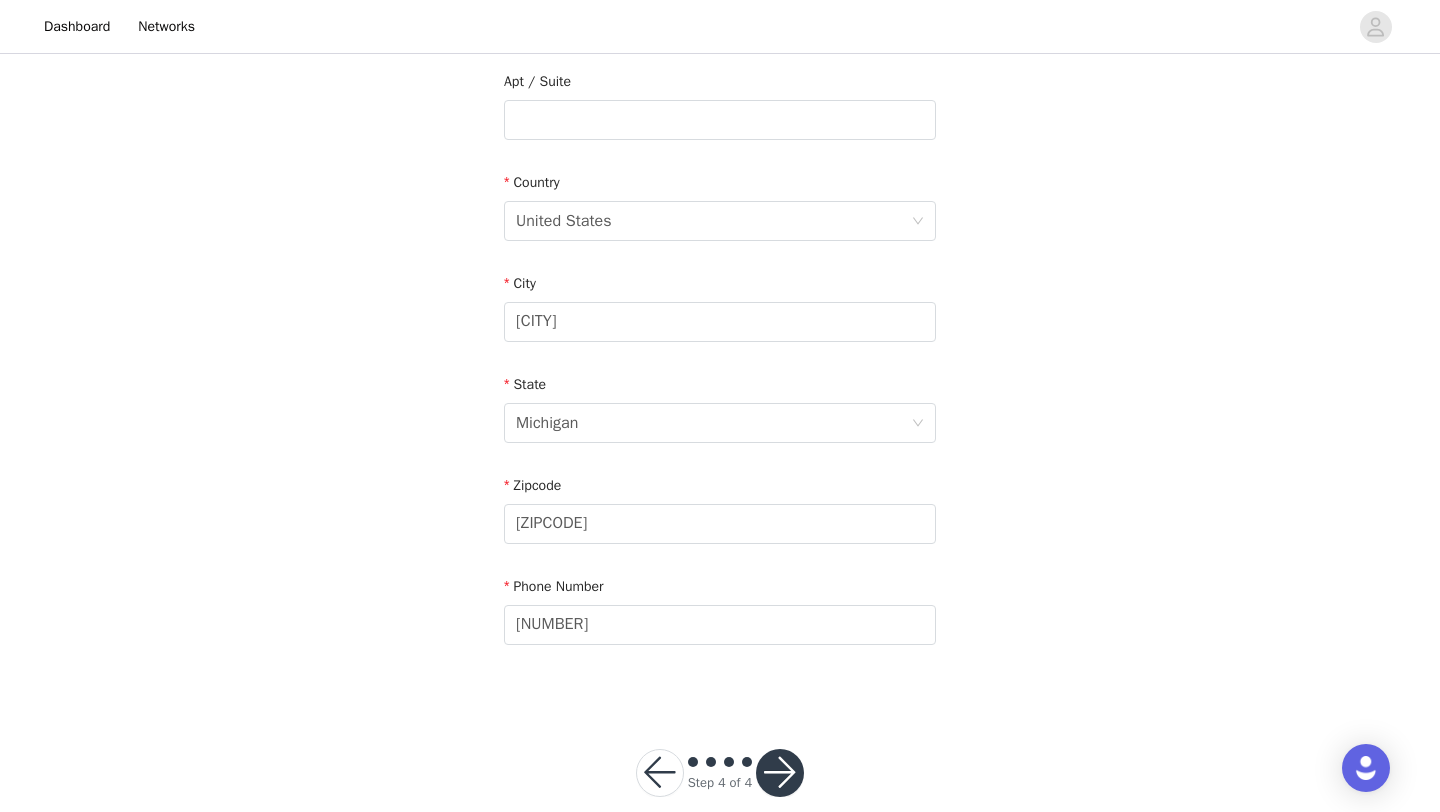 click at bounding box center [780, 773] 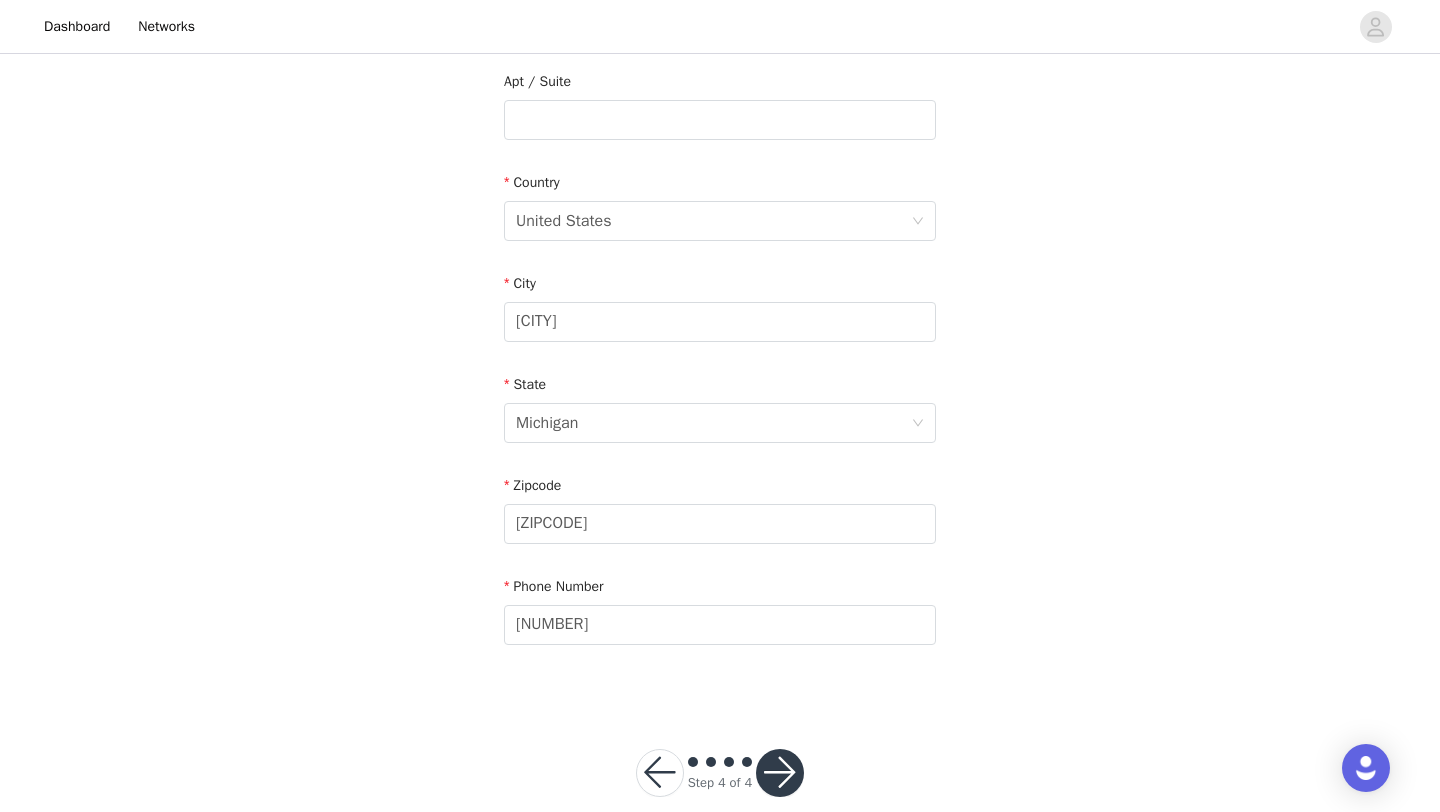 scroll, scrollTop: 0, scrollLeft: 0, axis: both 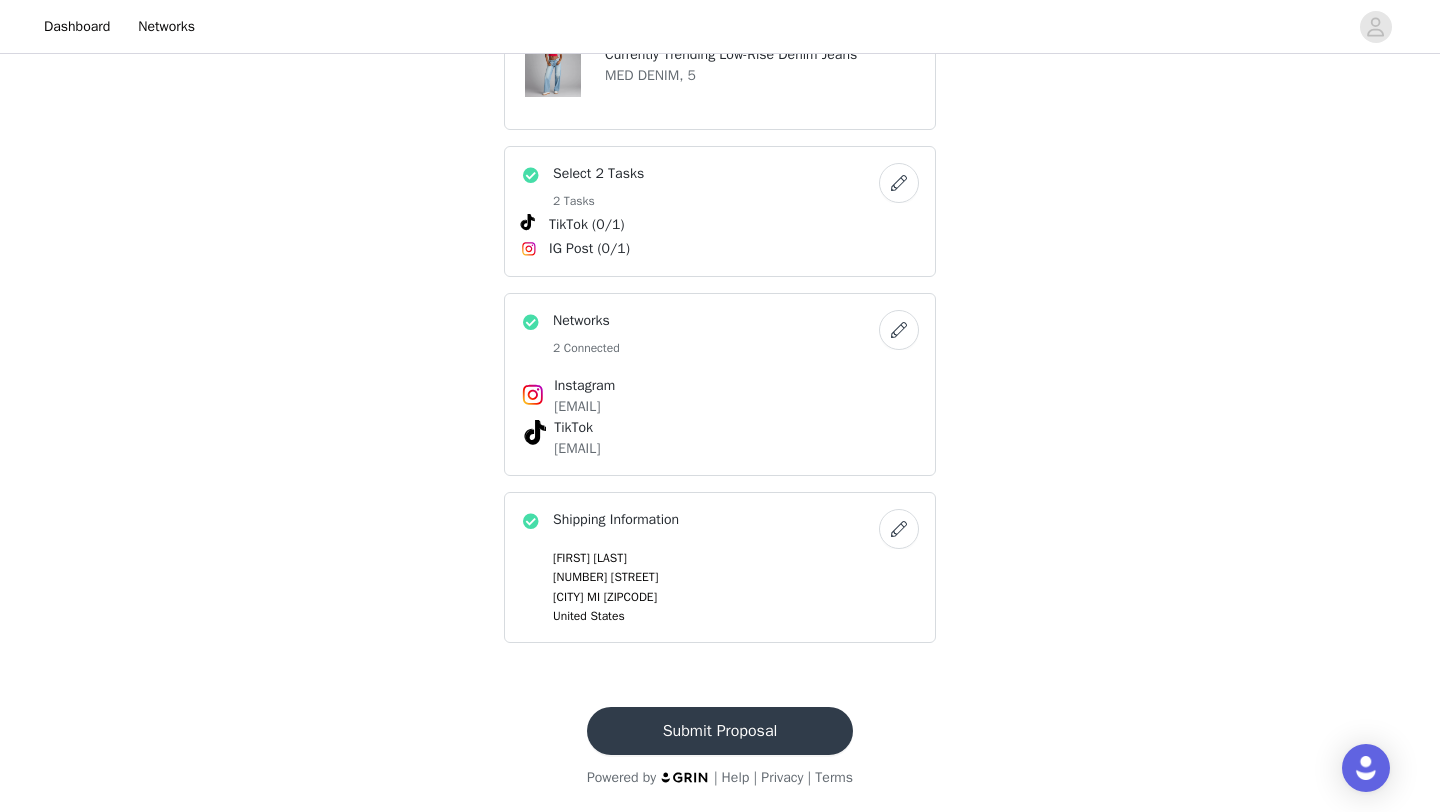 click on "Submit Proposal" at bounding box center (720, 731) 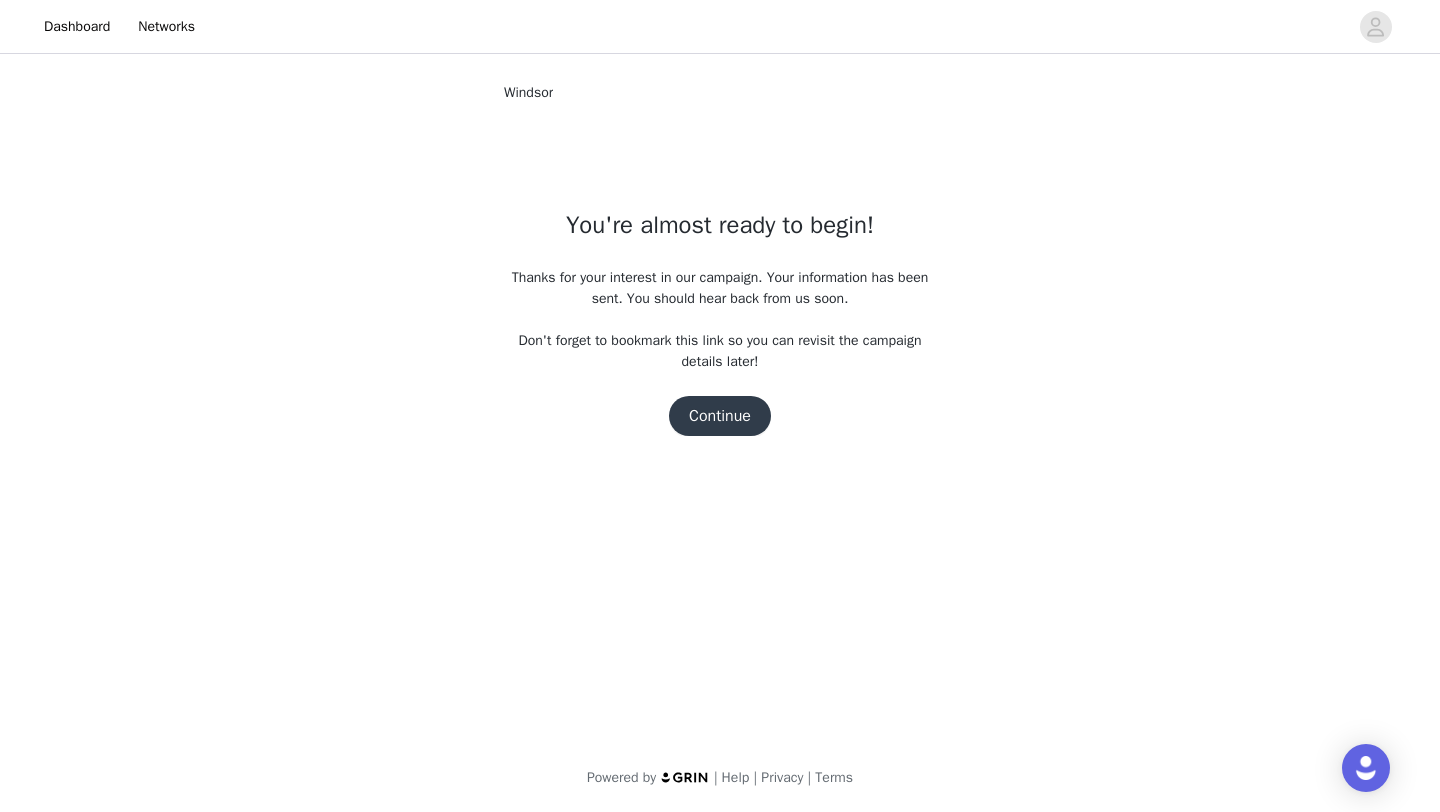 scroll, scrollTop: 0, scrollLeft: 0, axis: both 